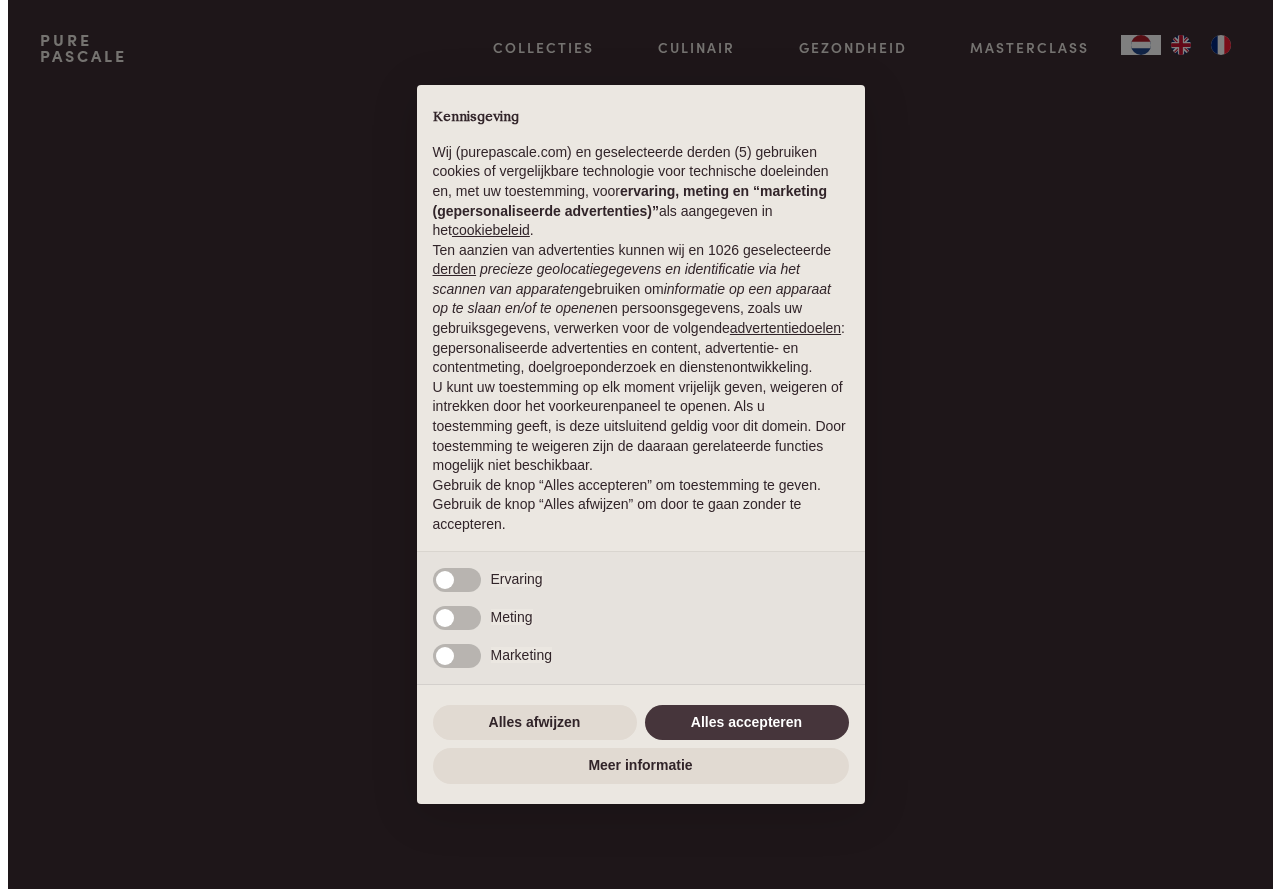 scroll, scrollTop: 0, scrollLeft: 0, axis: both 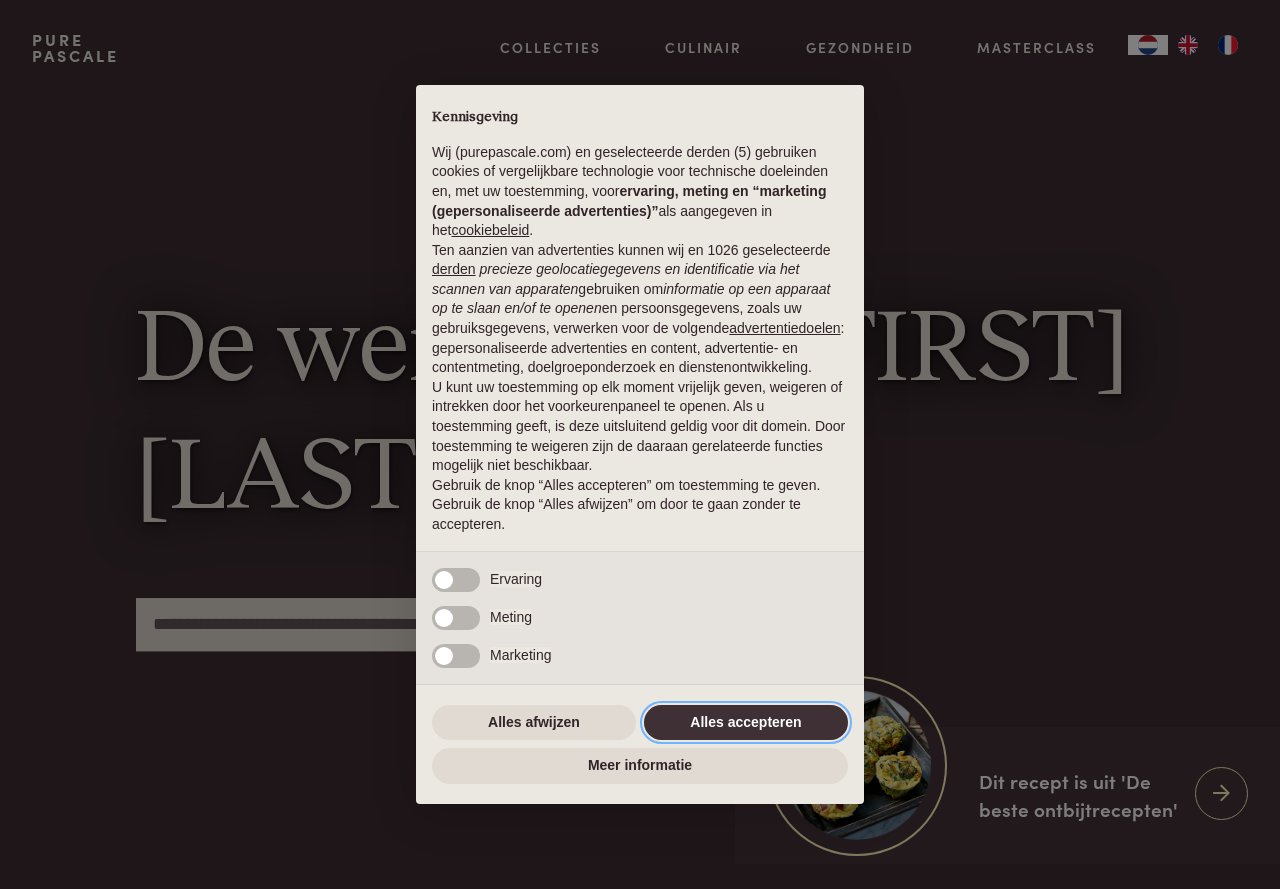 click on "Alles accepteren" at bounding box center (746, 723) 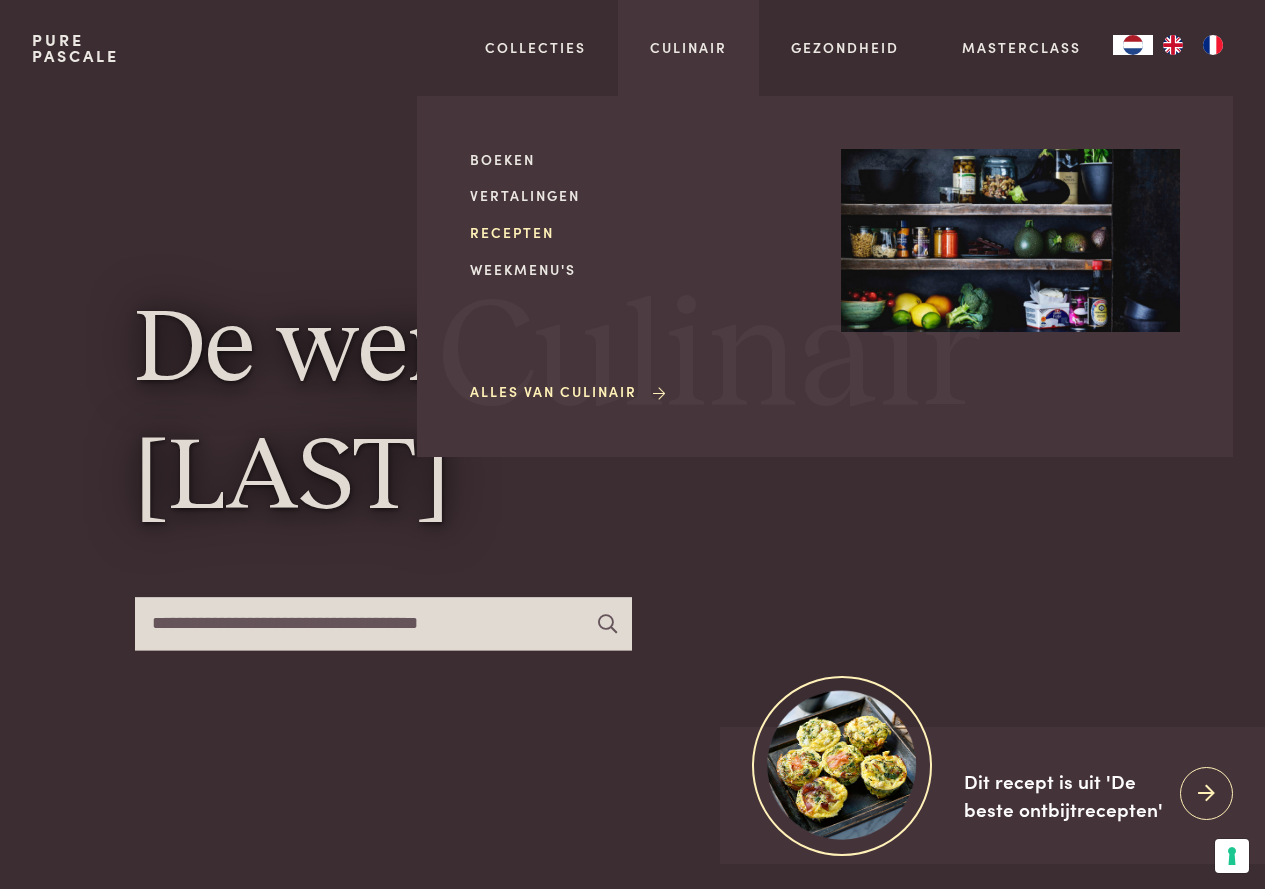 click on "Recepten" at bounding box center [639, 232] 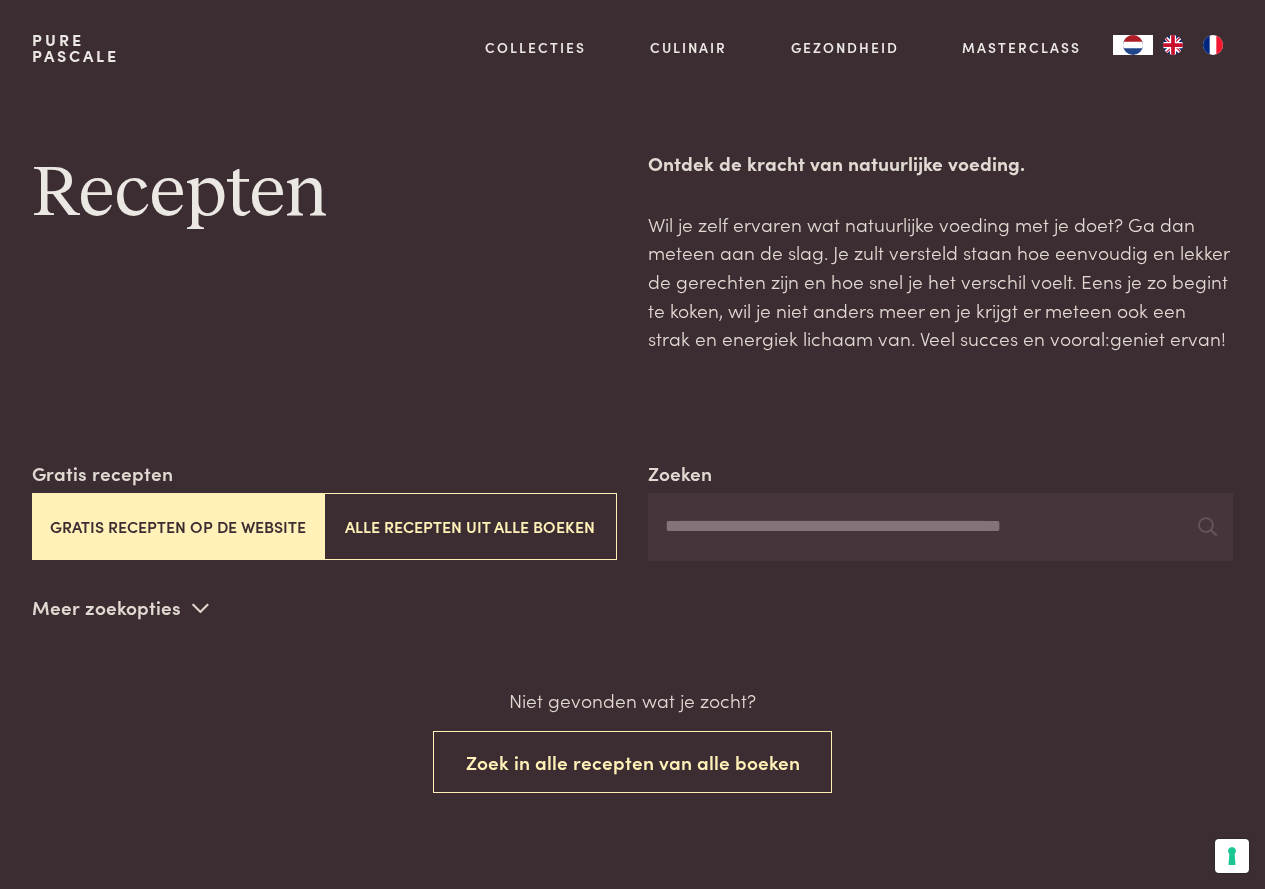 scroll, scrollTop: 0, scrollLeft: 0, axis: both 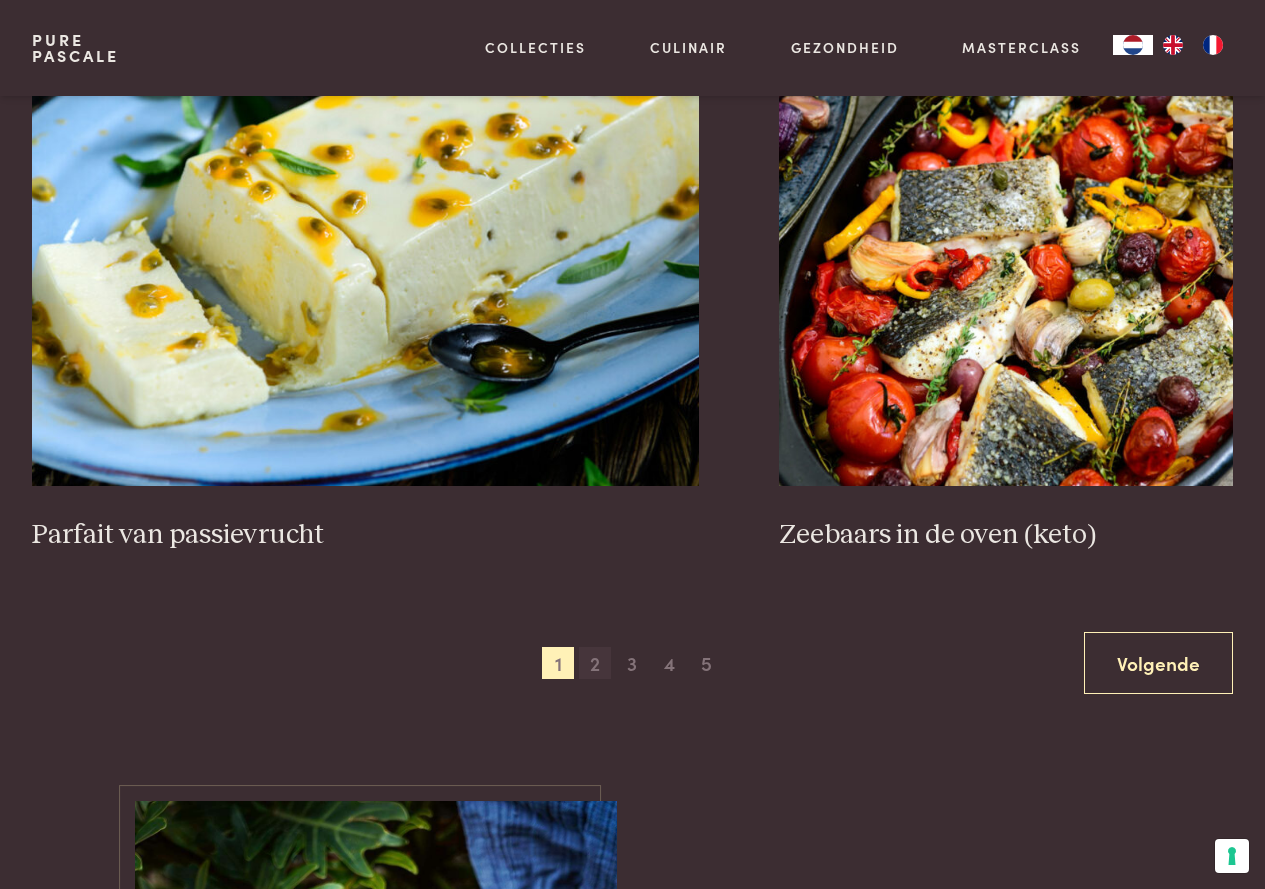 click on "2" at bounding box center (595, 663) 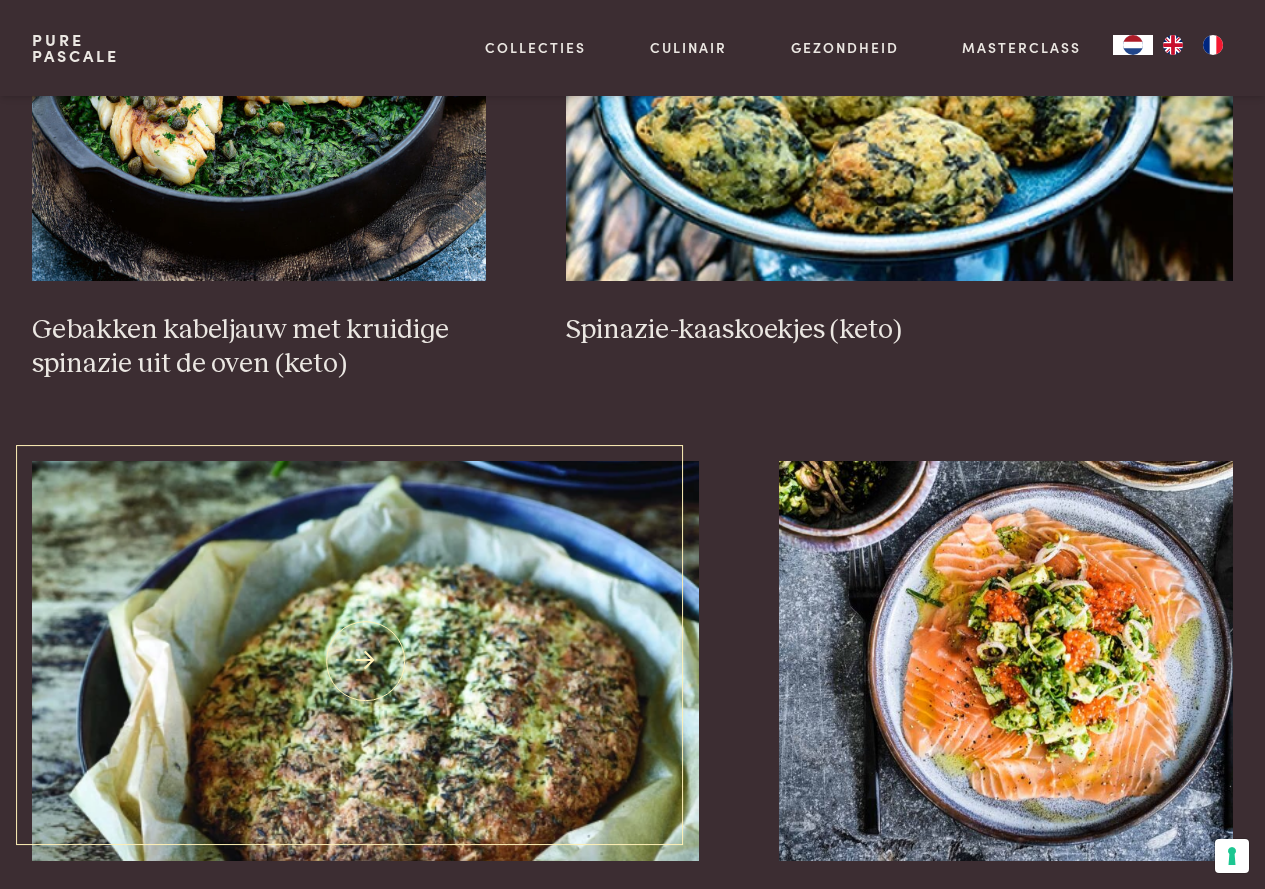scroll, scrollTop: 3459, scrollLeft: 0, axis: vertical 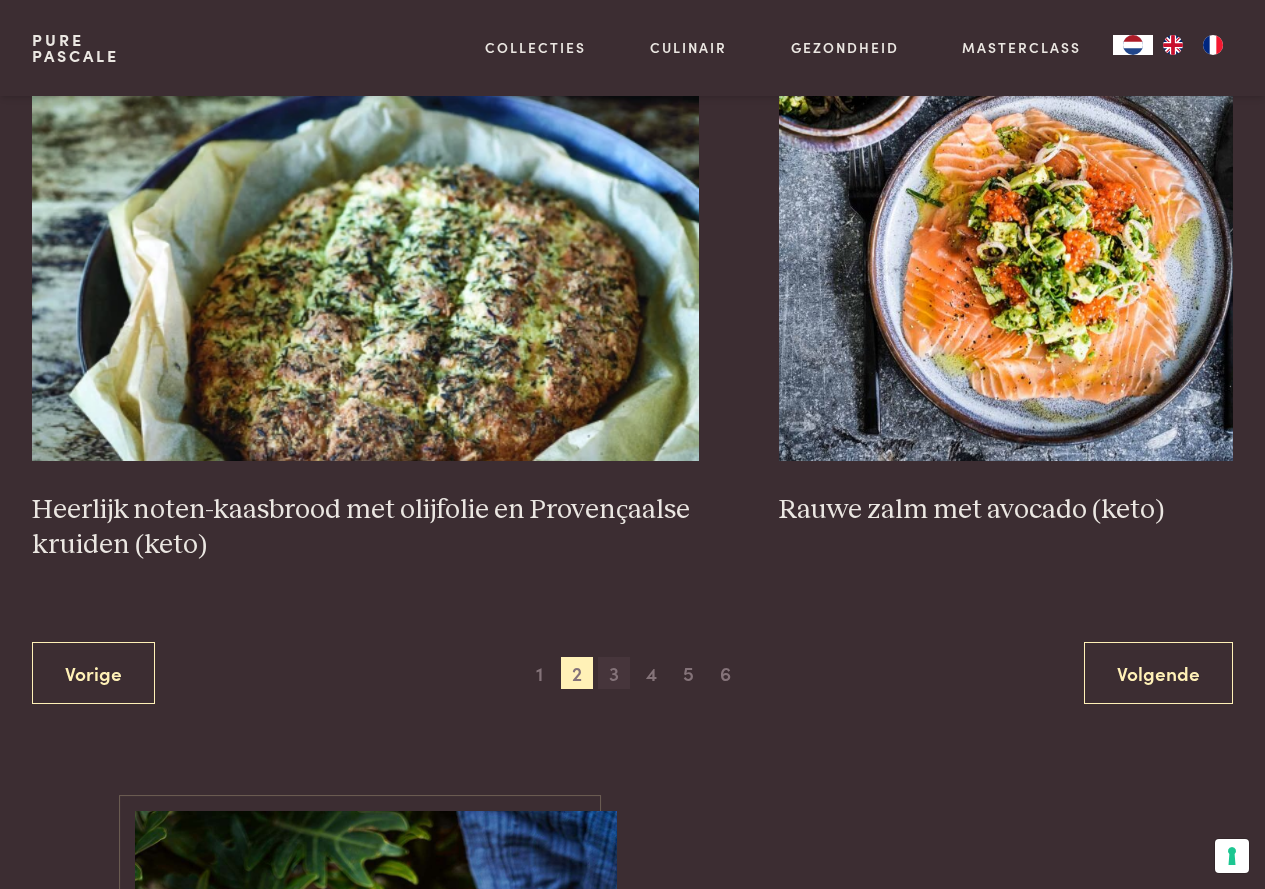 click on "3" at bounding box center [614, 673] 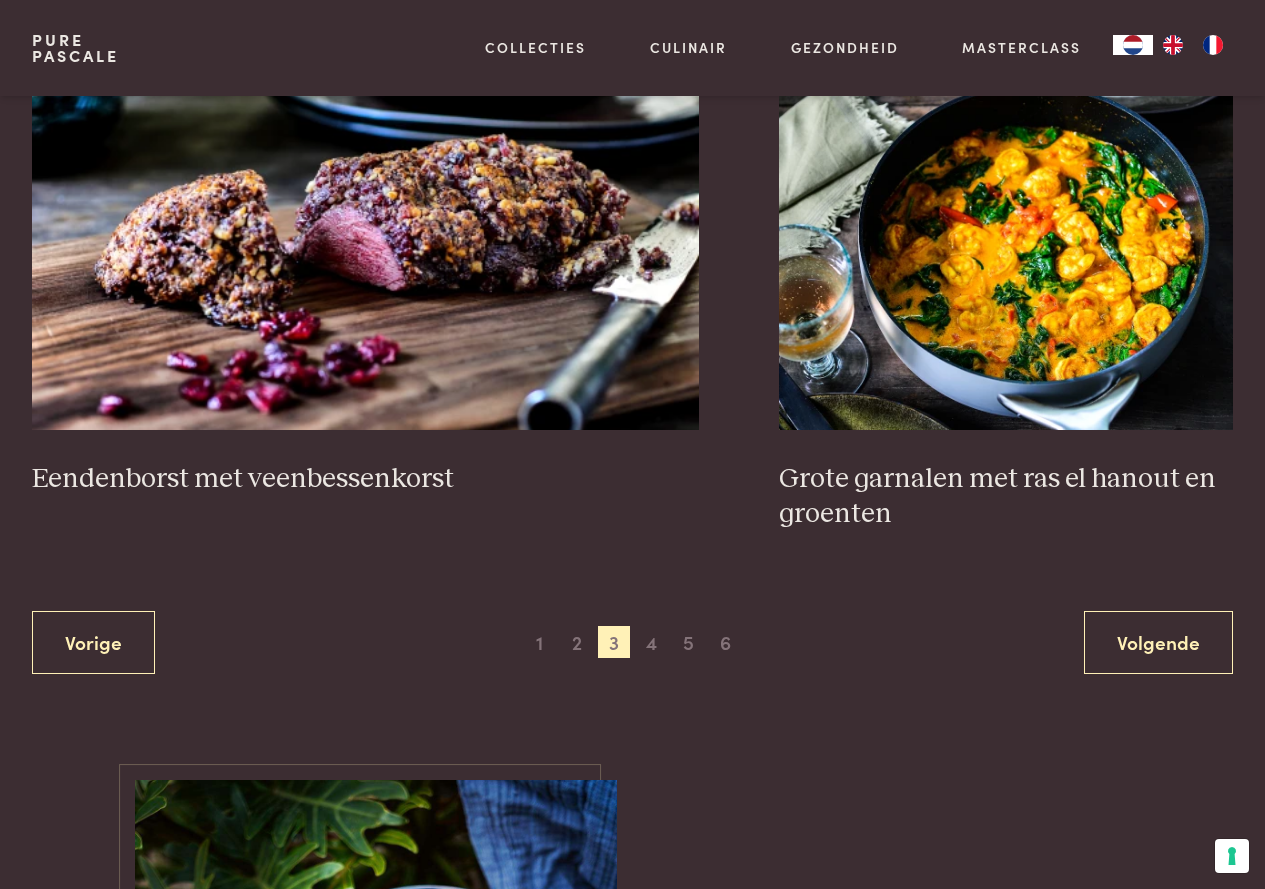 scroll, scrollTop: 3759, scrollLeft: 0, axis: vertical 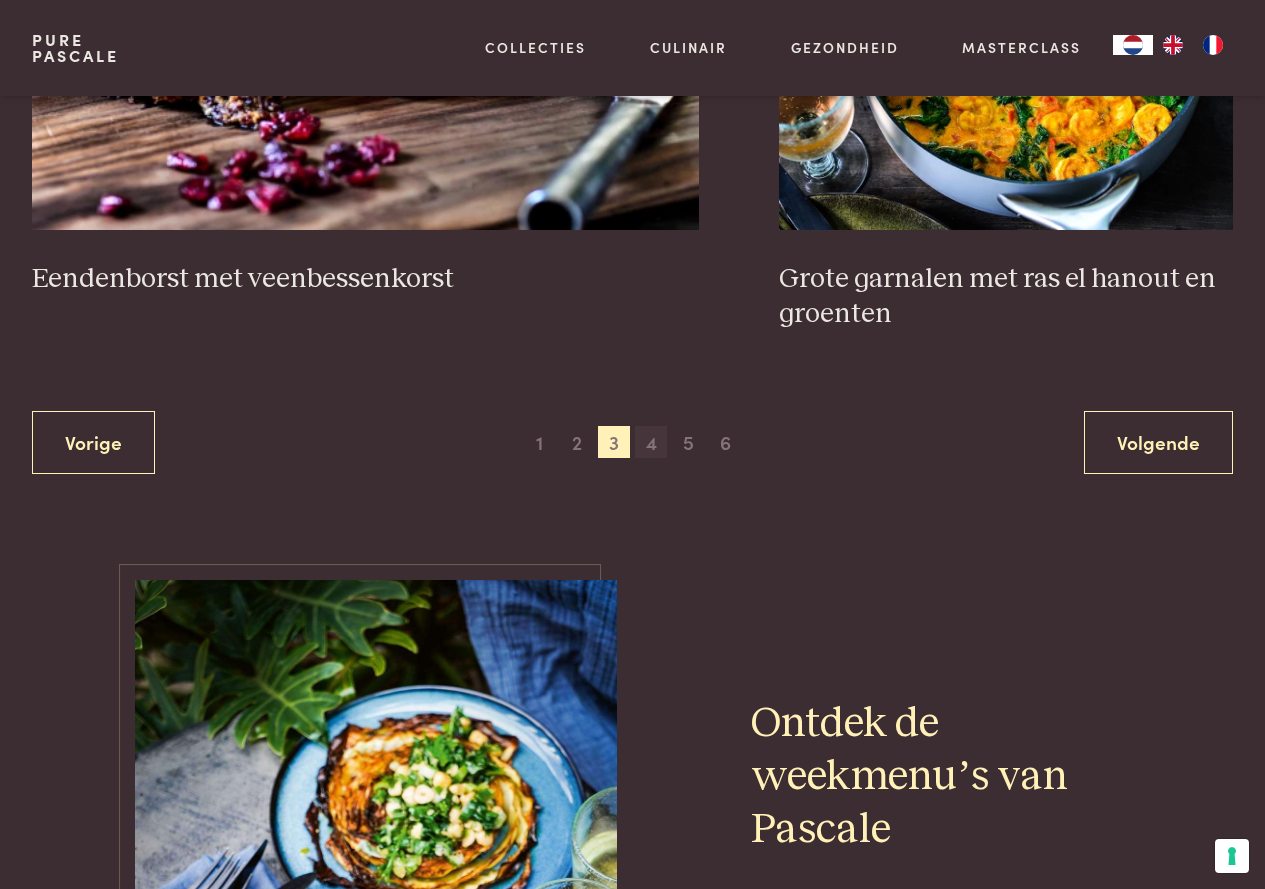click on "4" at bounding box center [651, 442] 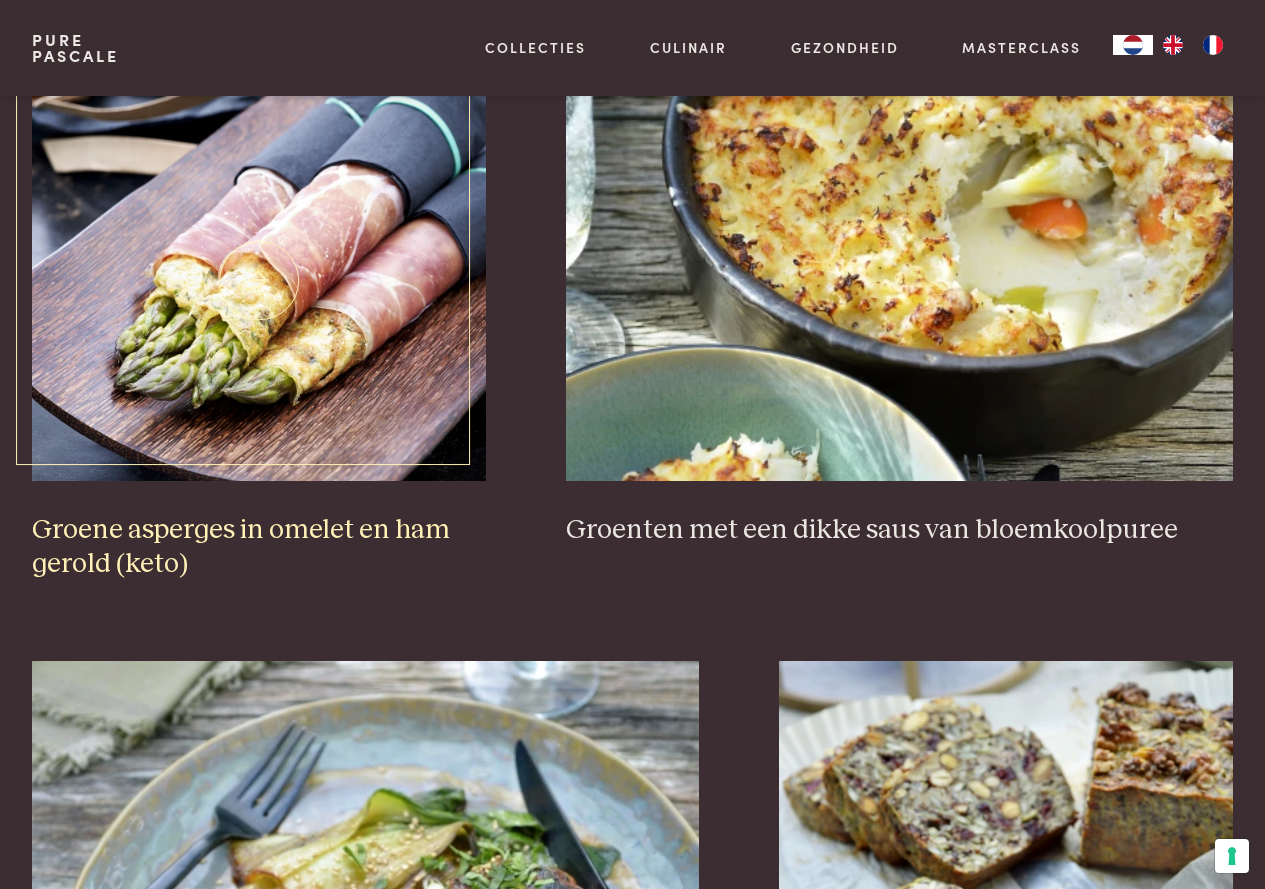 scroll, scrollTop: 3259, scrollLeft: 0, axis: vertical 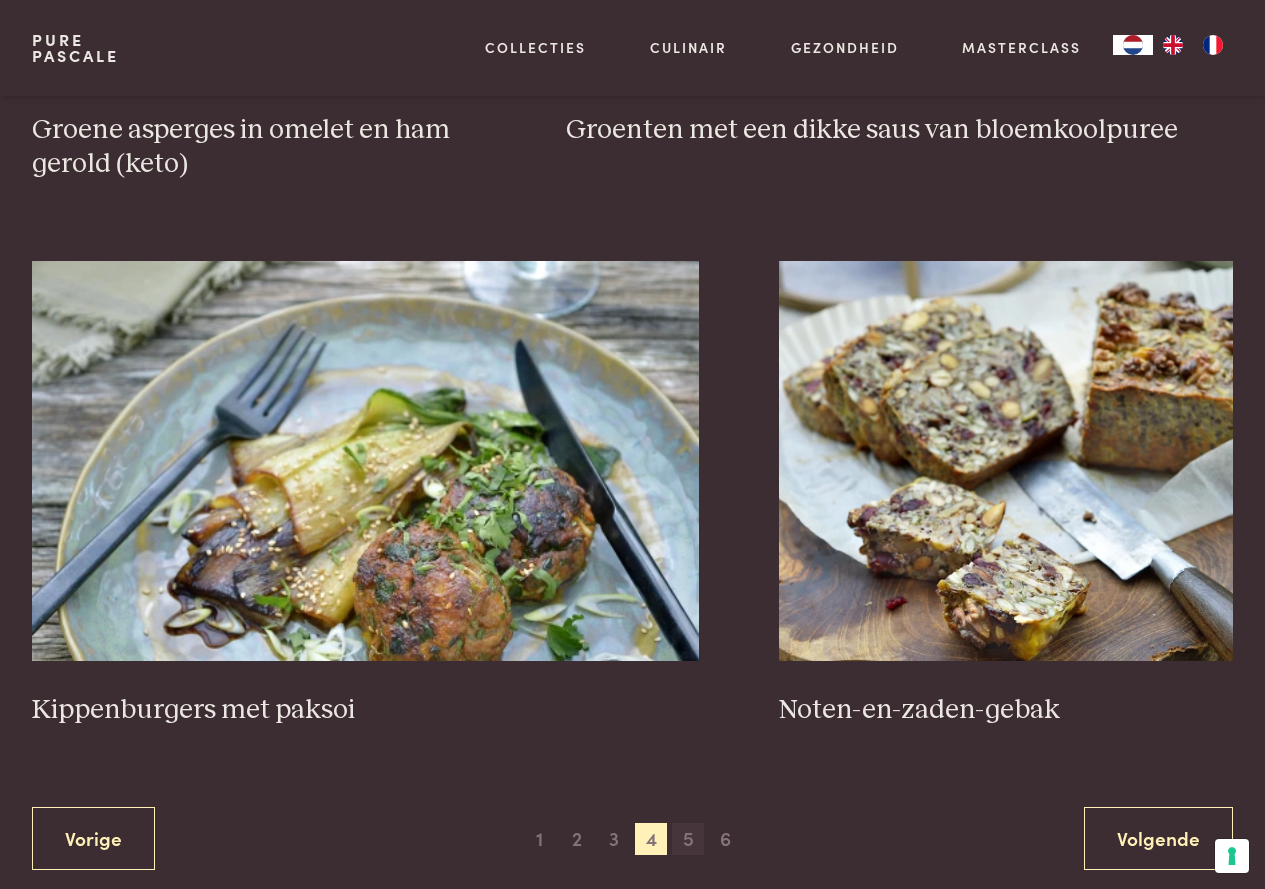 click on "5" at bounding box center (688, 839) 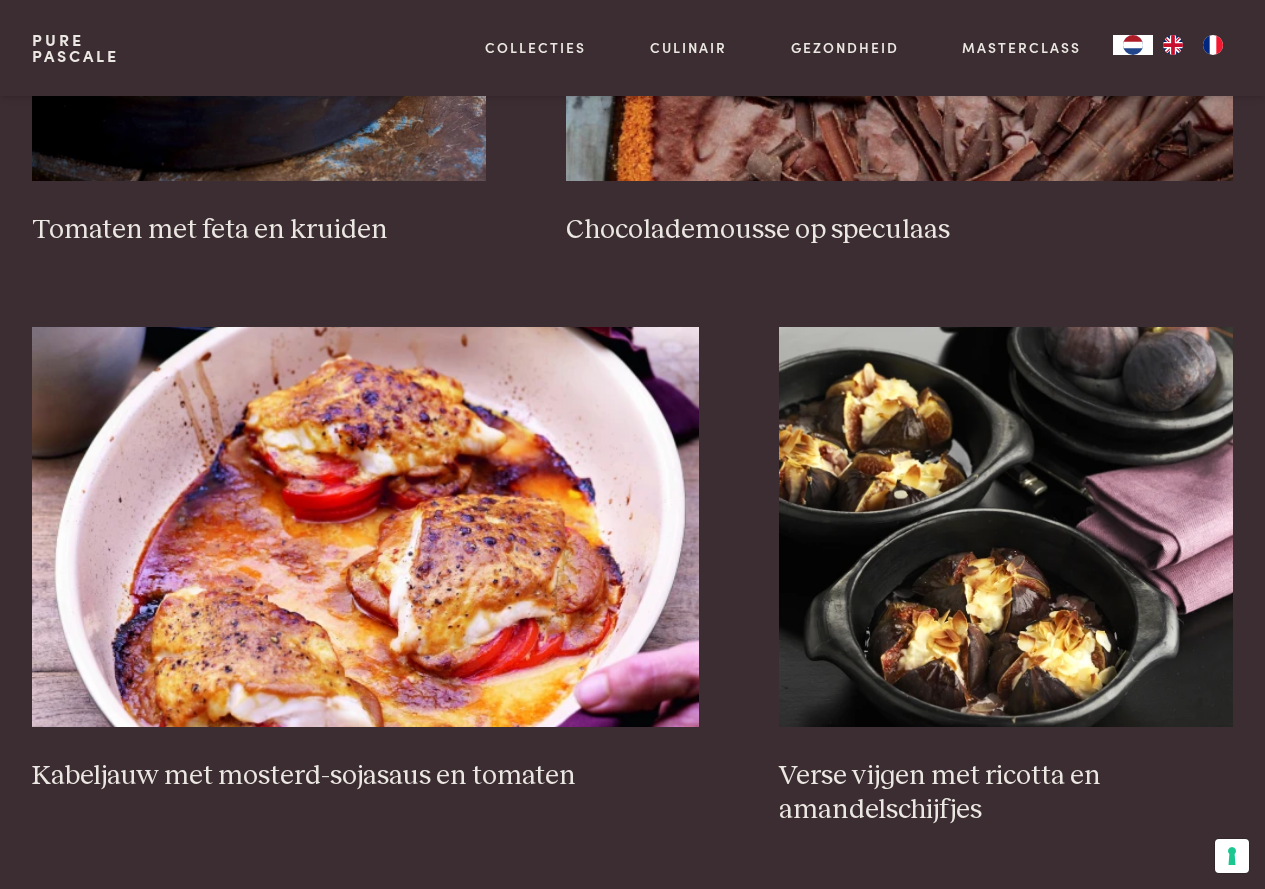 scroll, scrollTop: 3259, scrollLeft: 0, axis: vertical 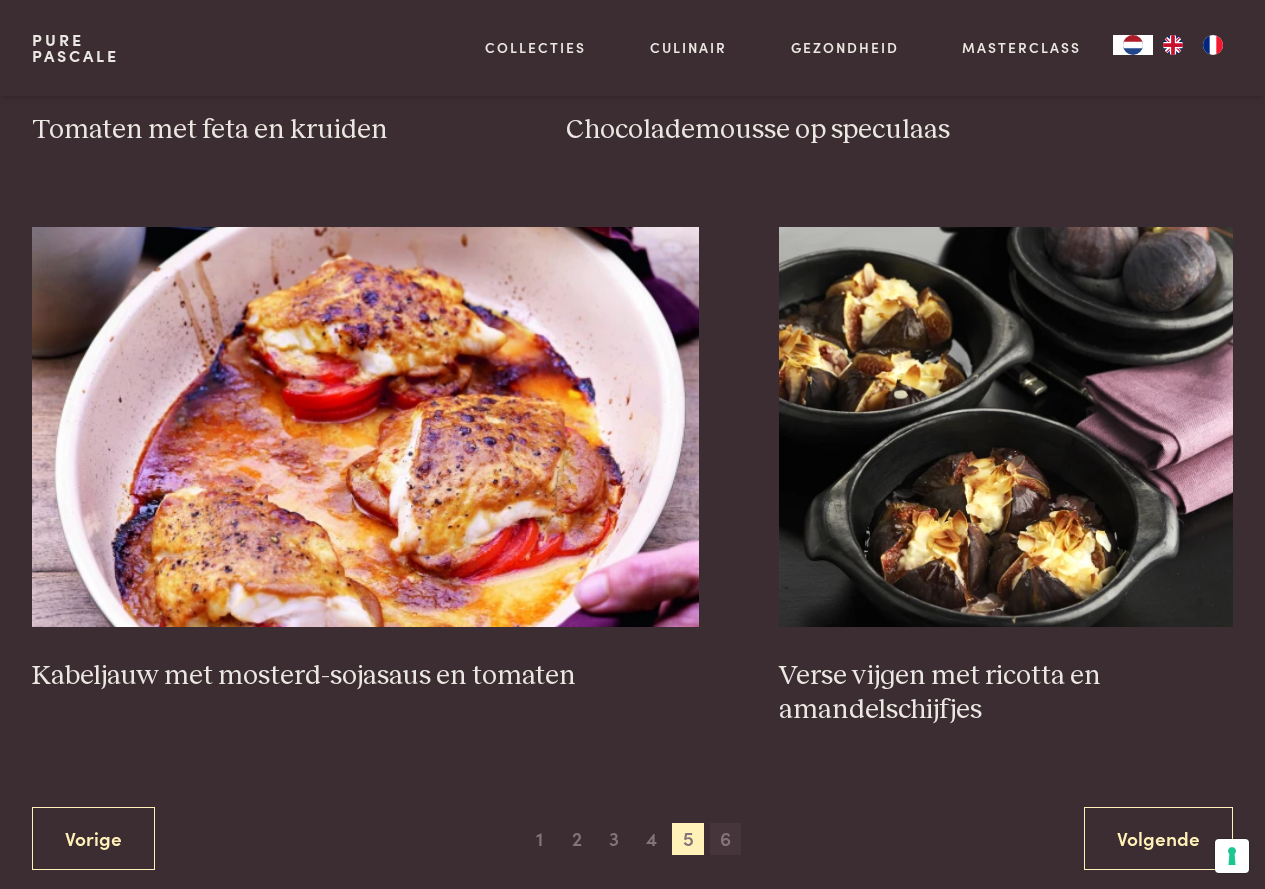 click on "6" at bounding box center (726, 839) 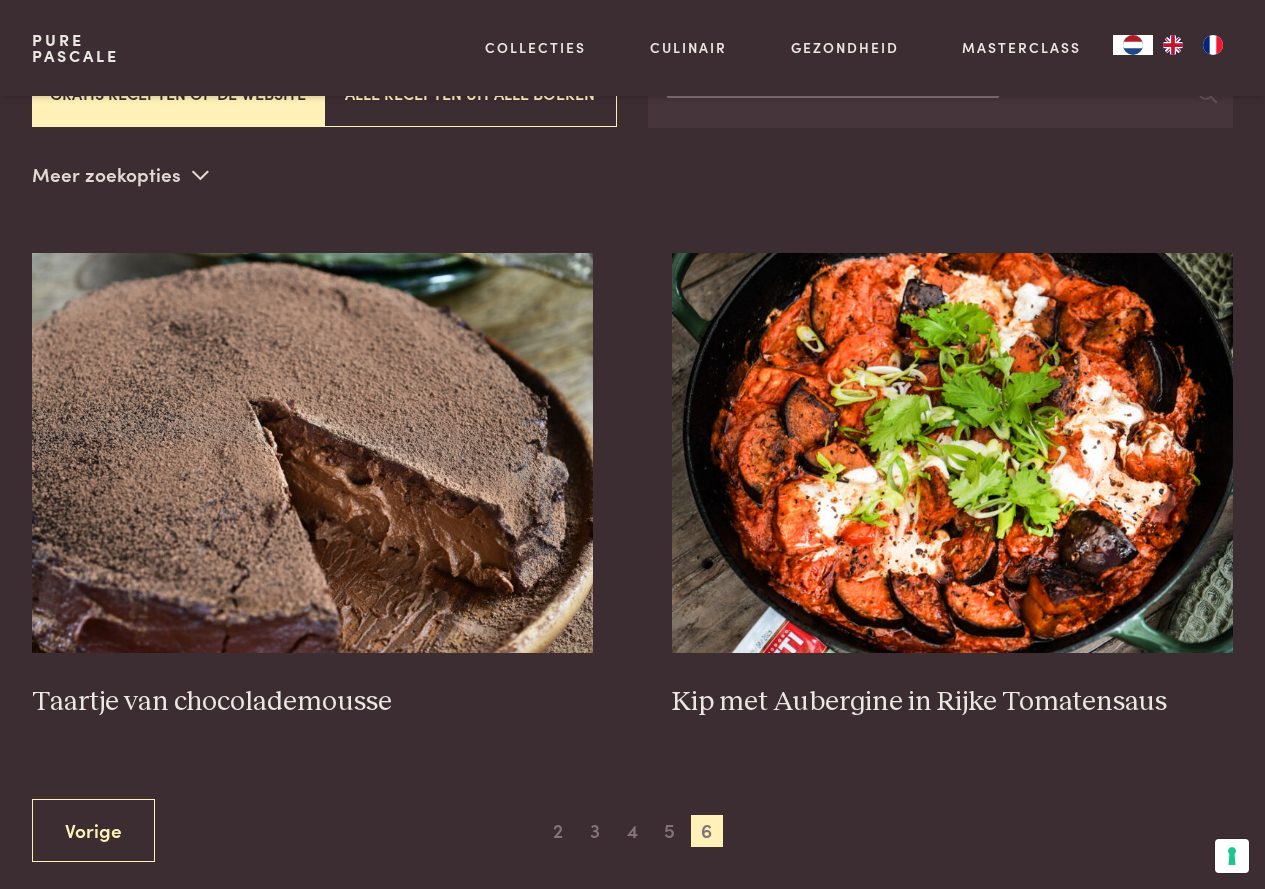 scroll, scrollTop: 533, scrollLeft: 0, axis: vertical 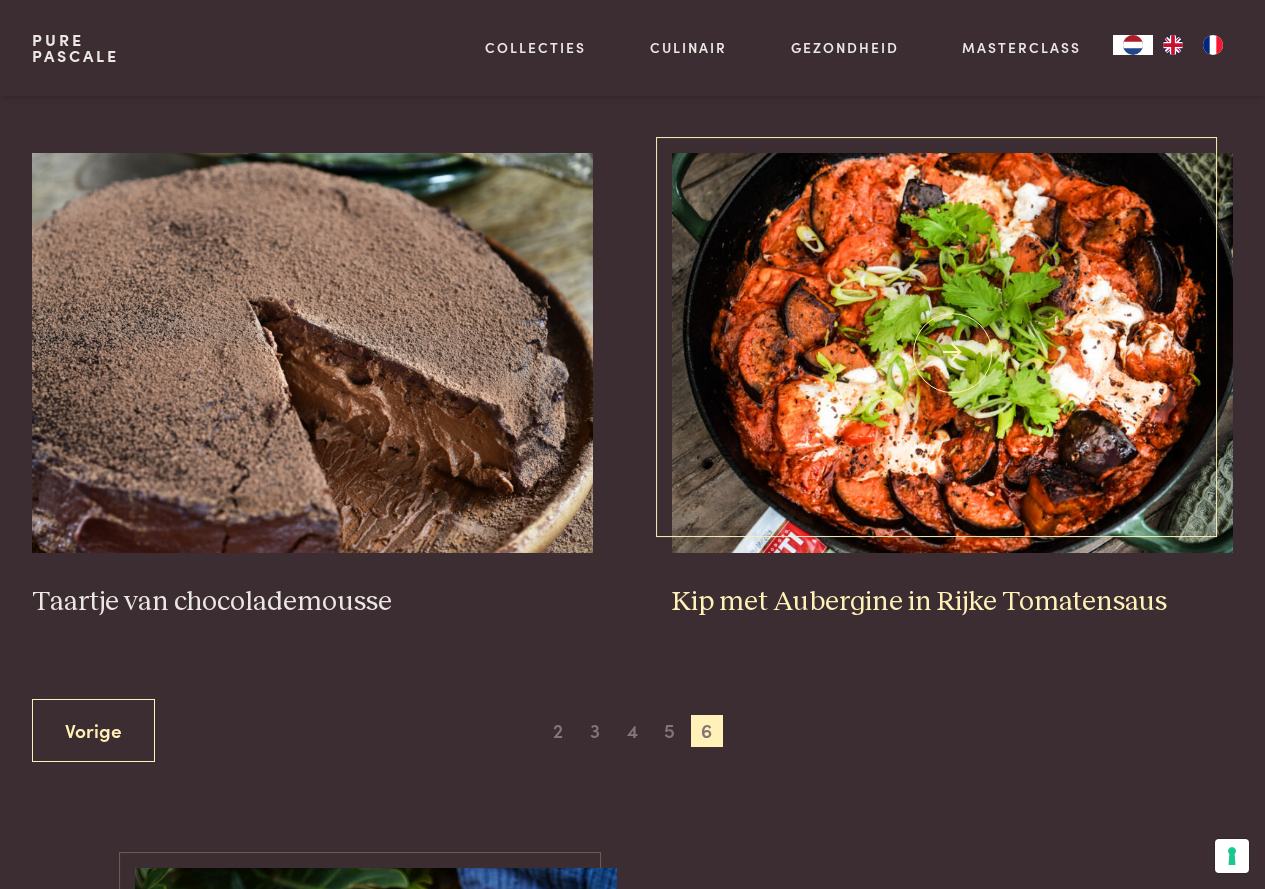 click on "Kip met Aubergine in Rijke Tomatensaus" at bounding box center (952, 386) 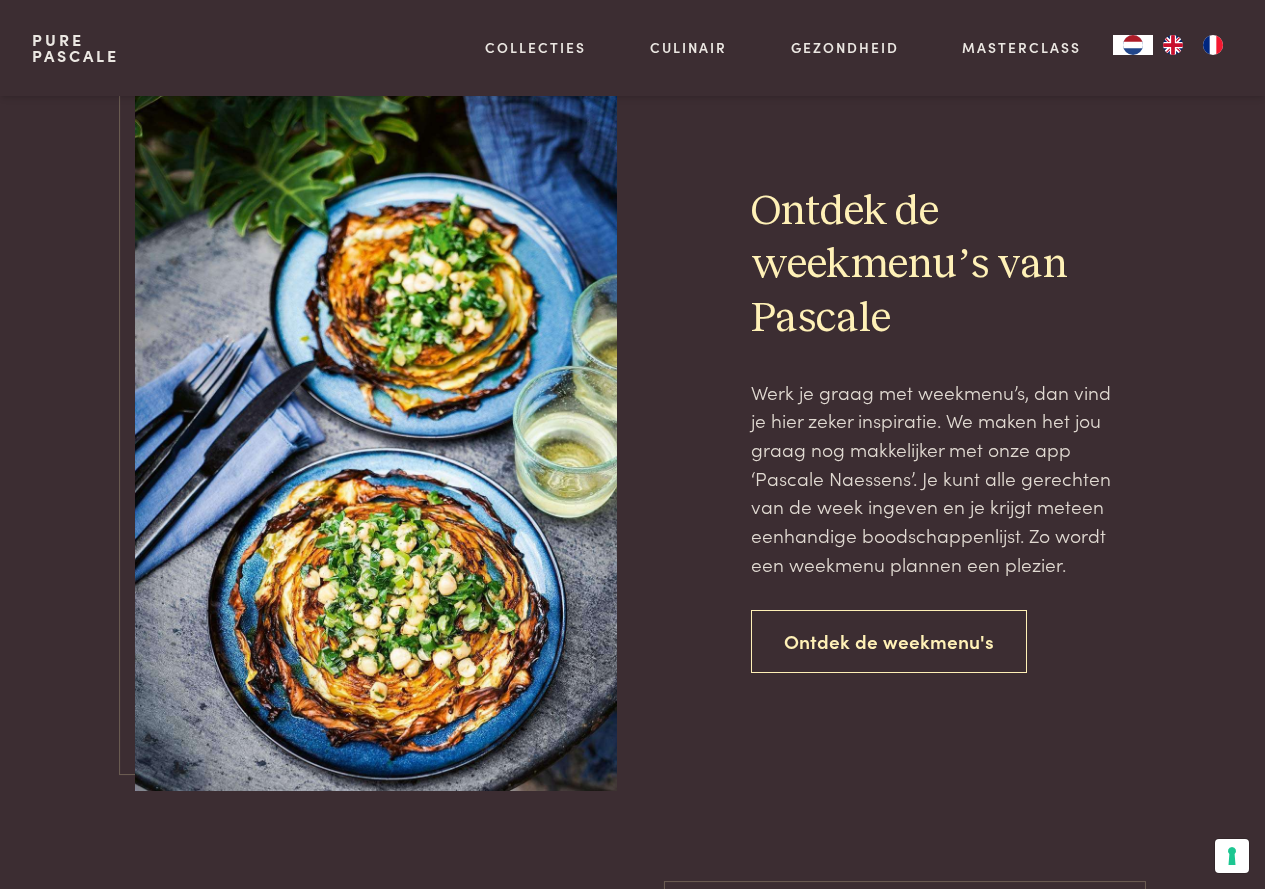 scroll, scrollTop: 833, scrollLeft: 0, axis: vertical 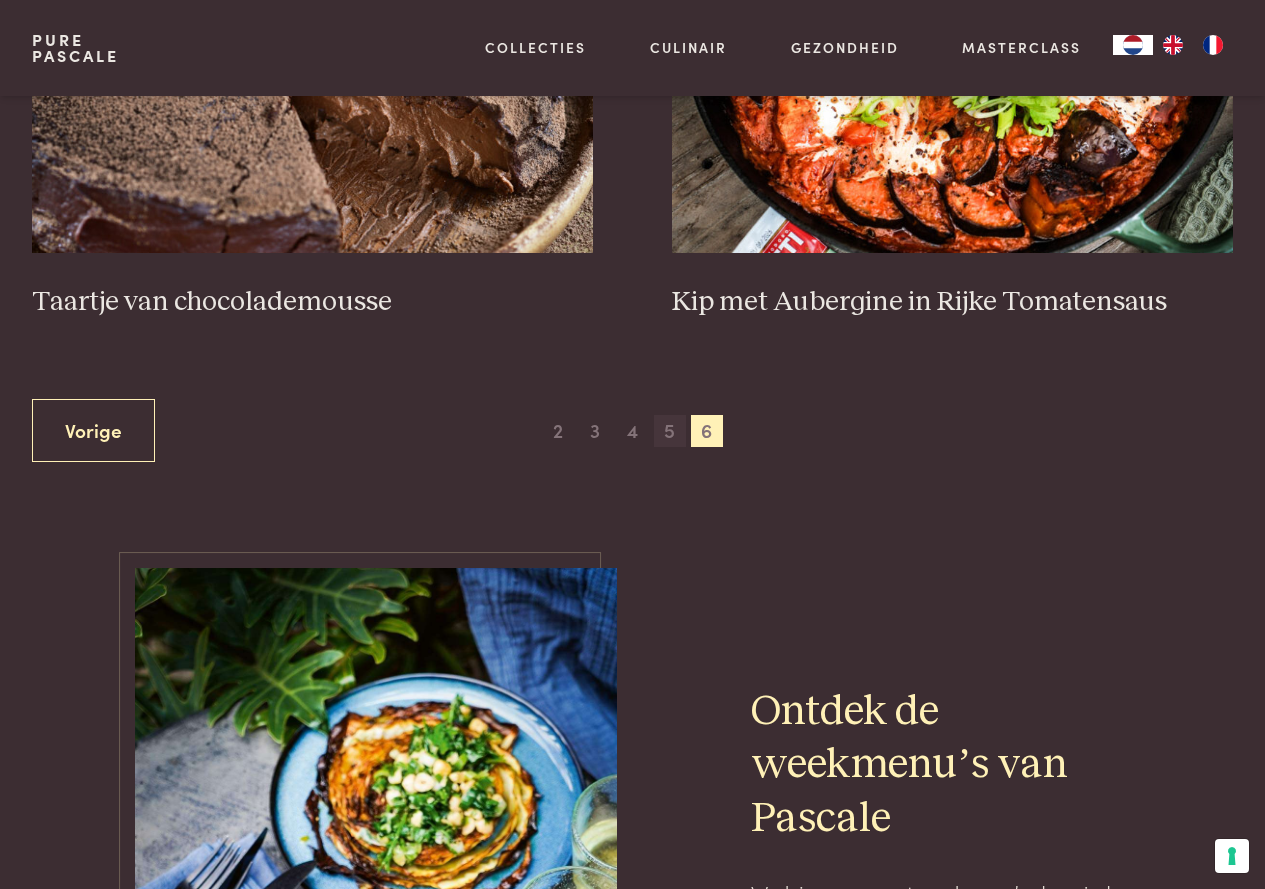 click on "5" at bounding box center (670, 431) 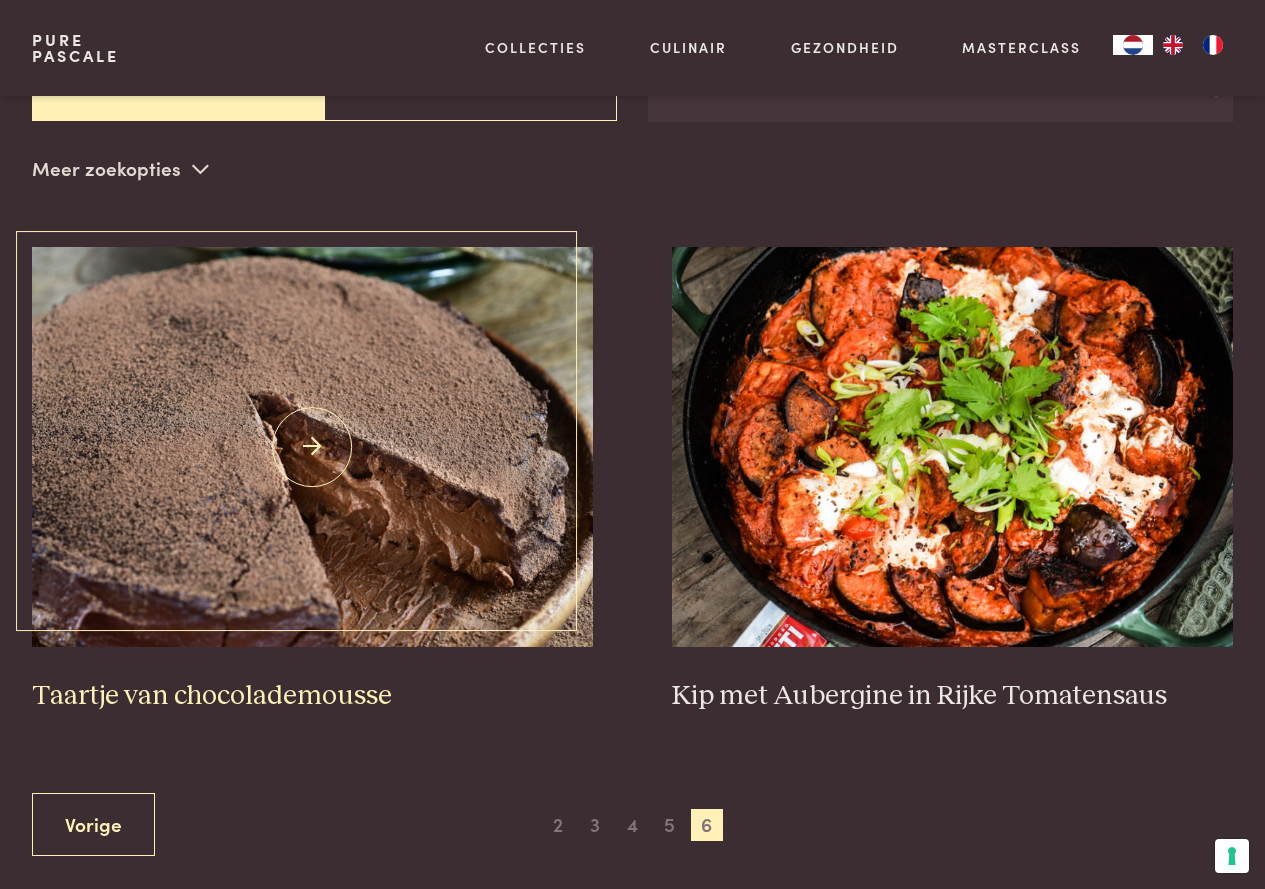 scroll, scrollTop: 433, scrollLeft: 0, axis: vertical 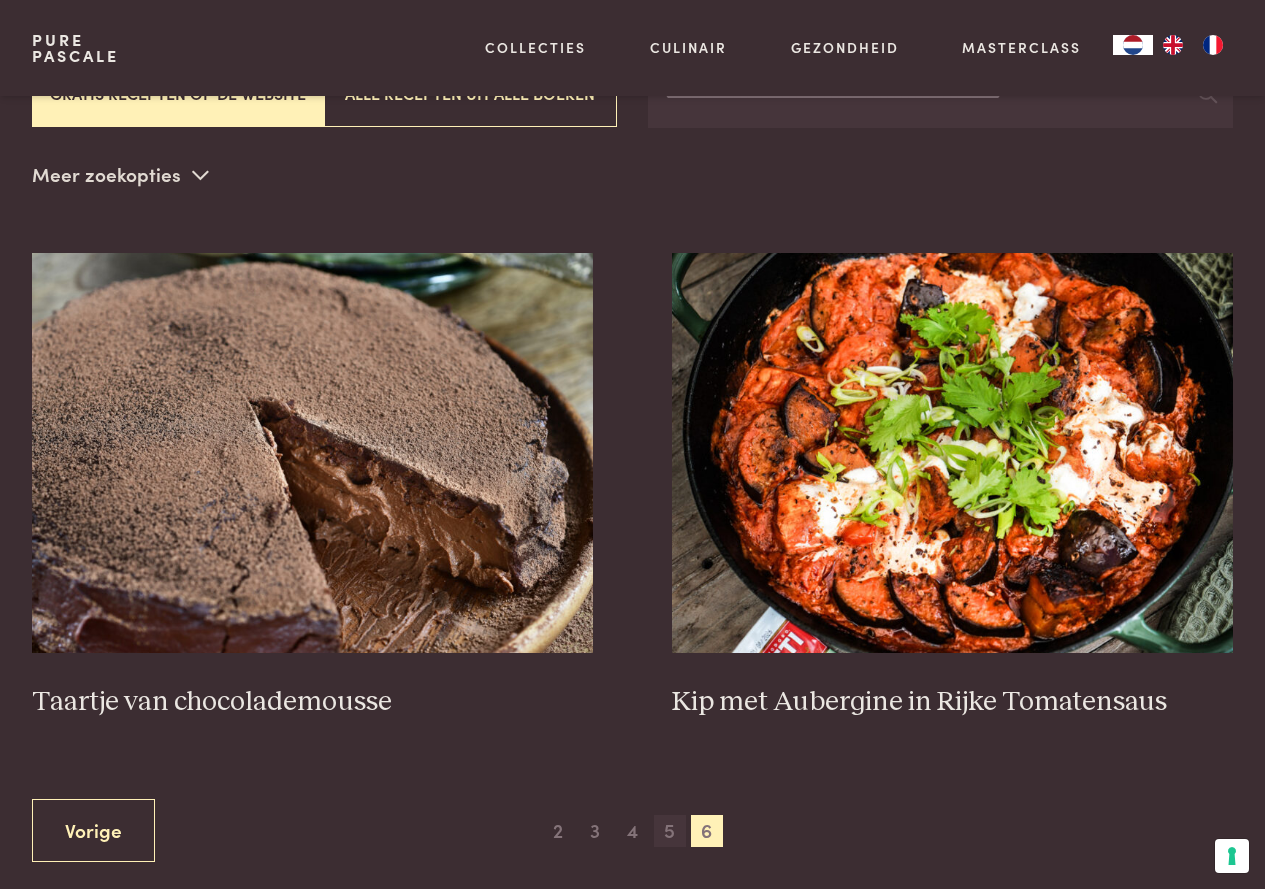 click on "5" at bounding box center (670, 831) 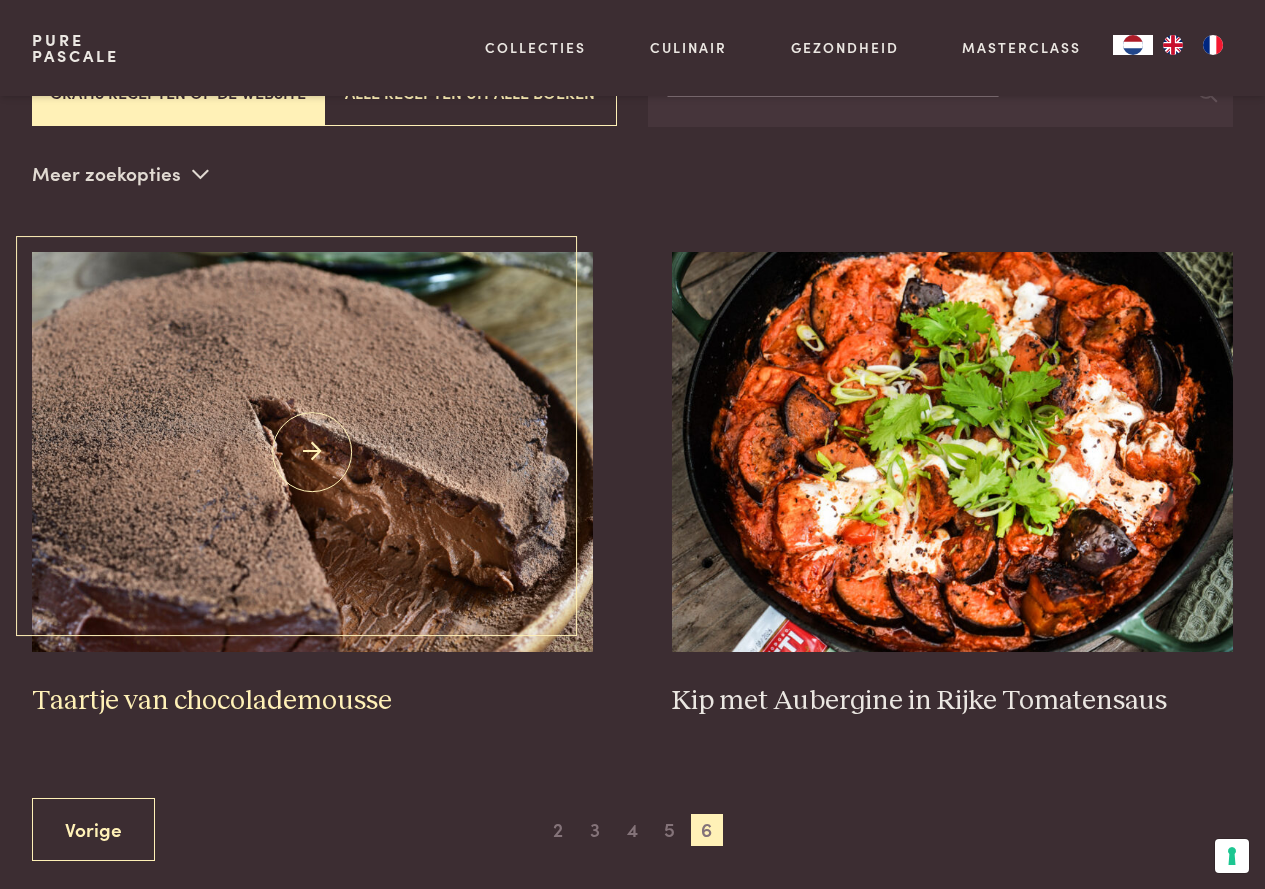 scroll, scrollTop: 433, scrollLeft: 0, axis: vertical 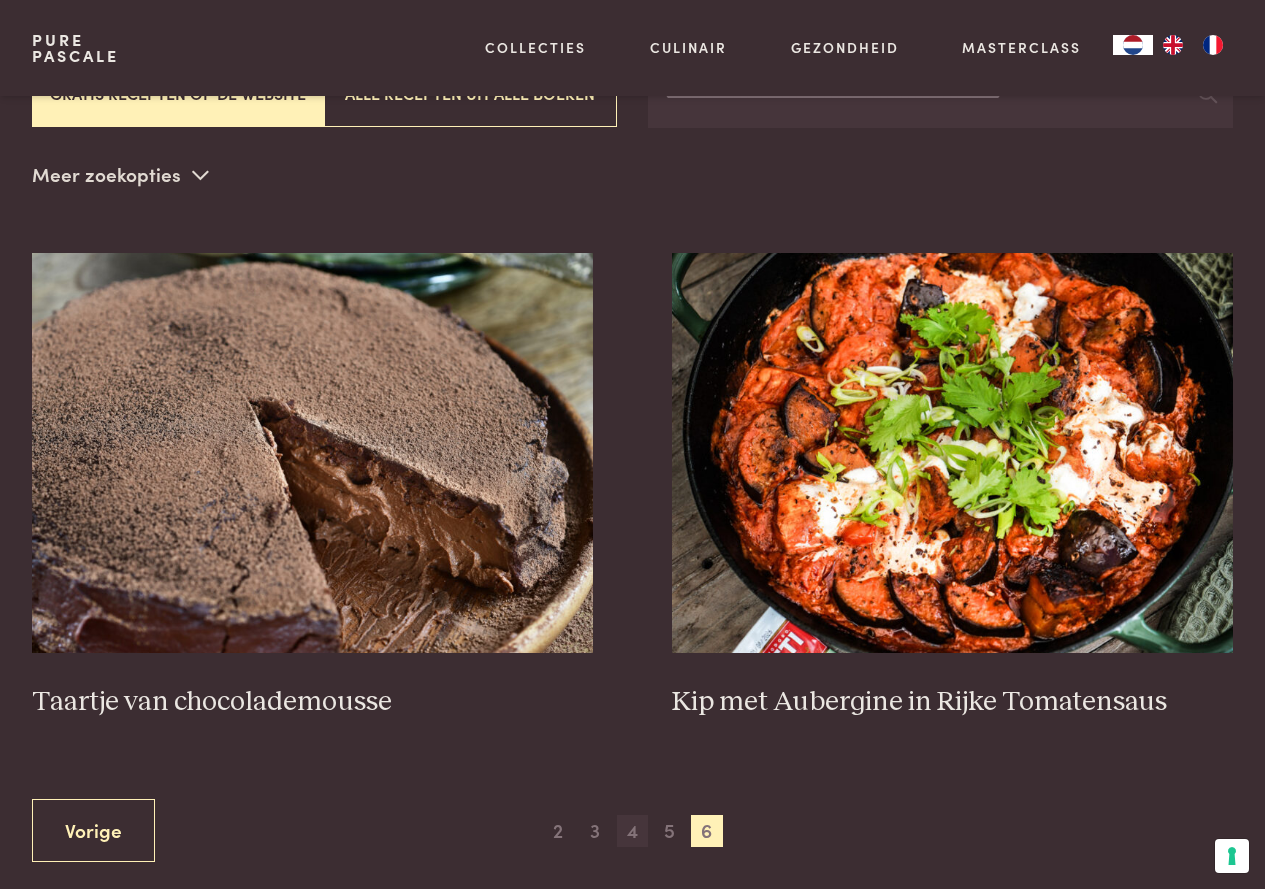 click on "4" at bounding box center [633, 831] 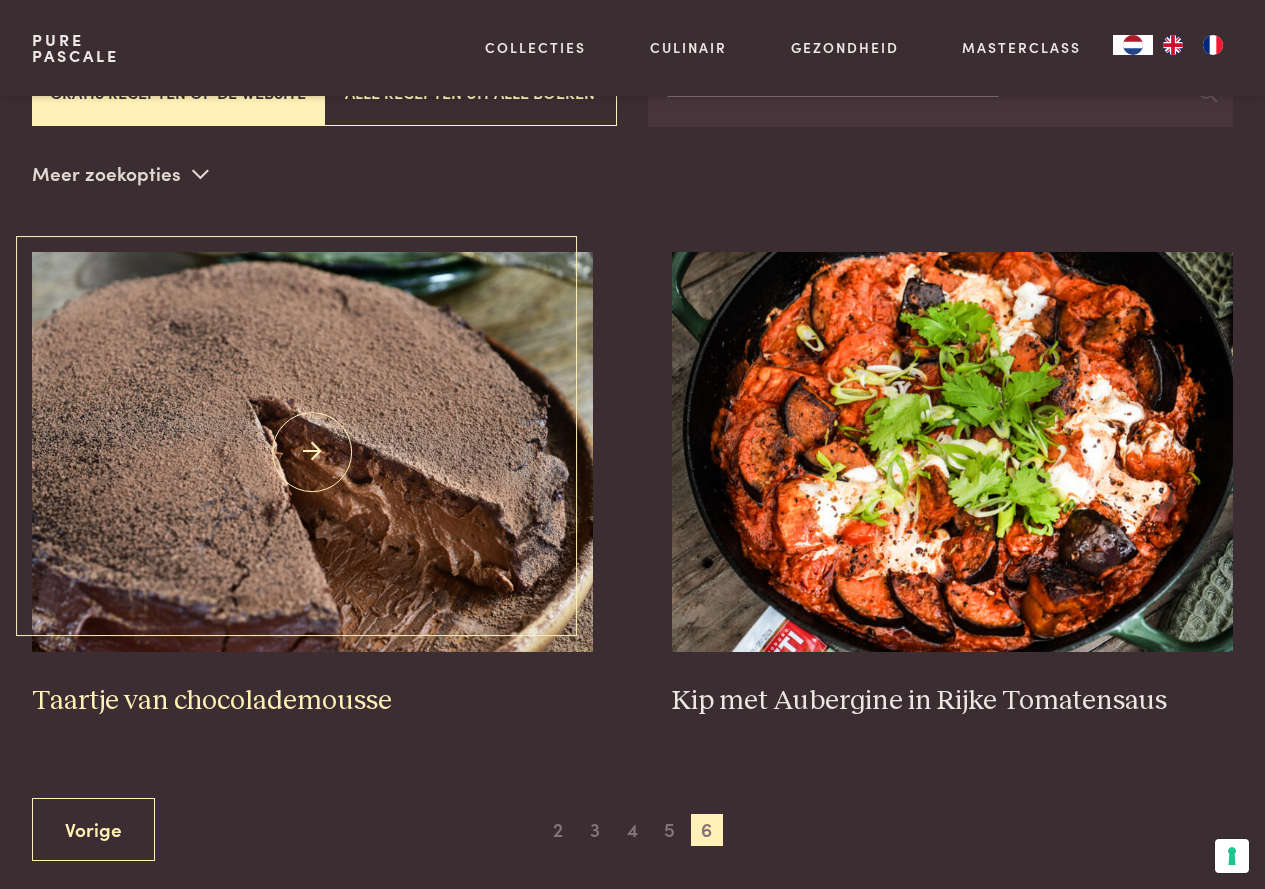 scroll, scrollTop: 433, scrollLeft: 0, axis: vertical 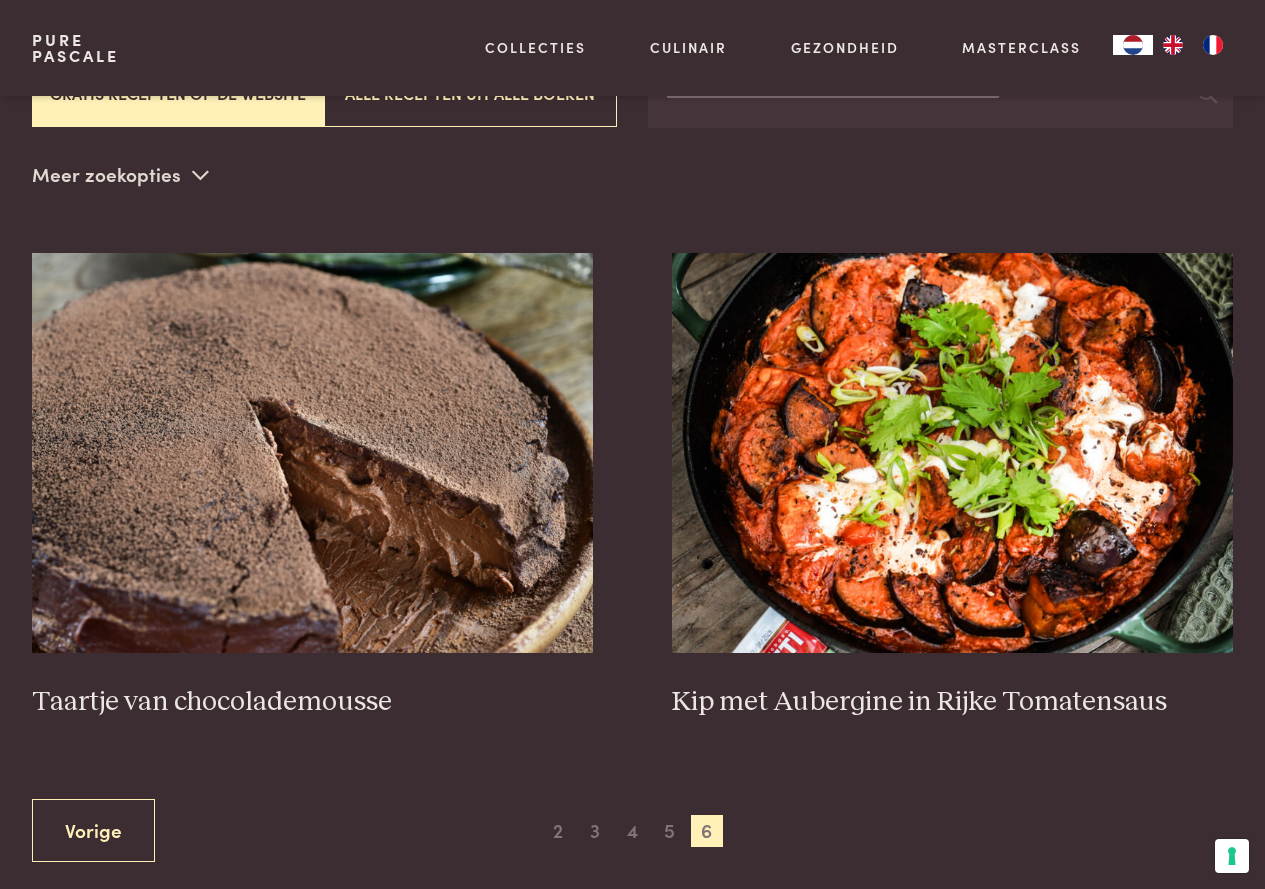click on "Vorige" at bounding box center [93, 830] 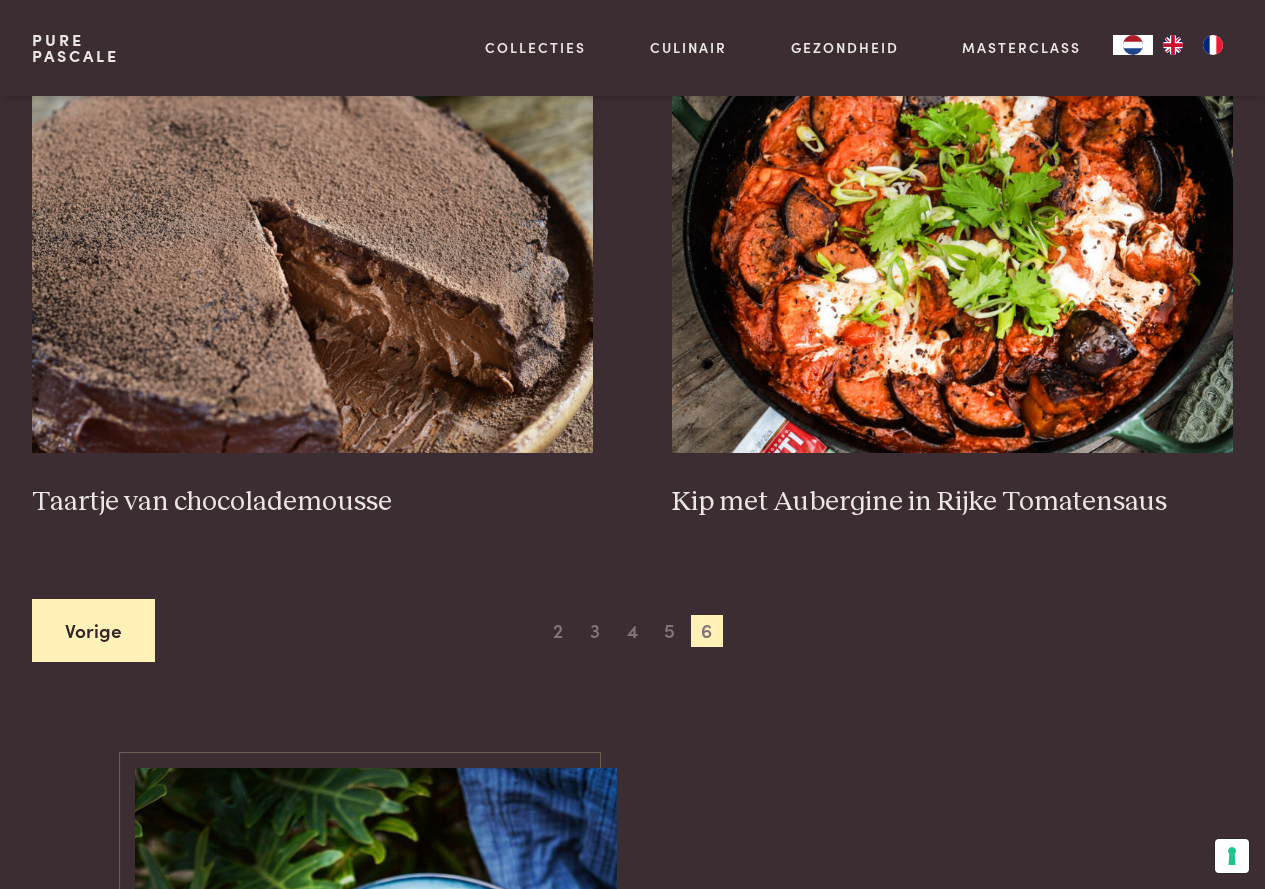 click on "Vorige" at bounding box center (93, 630) 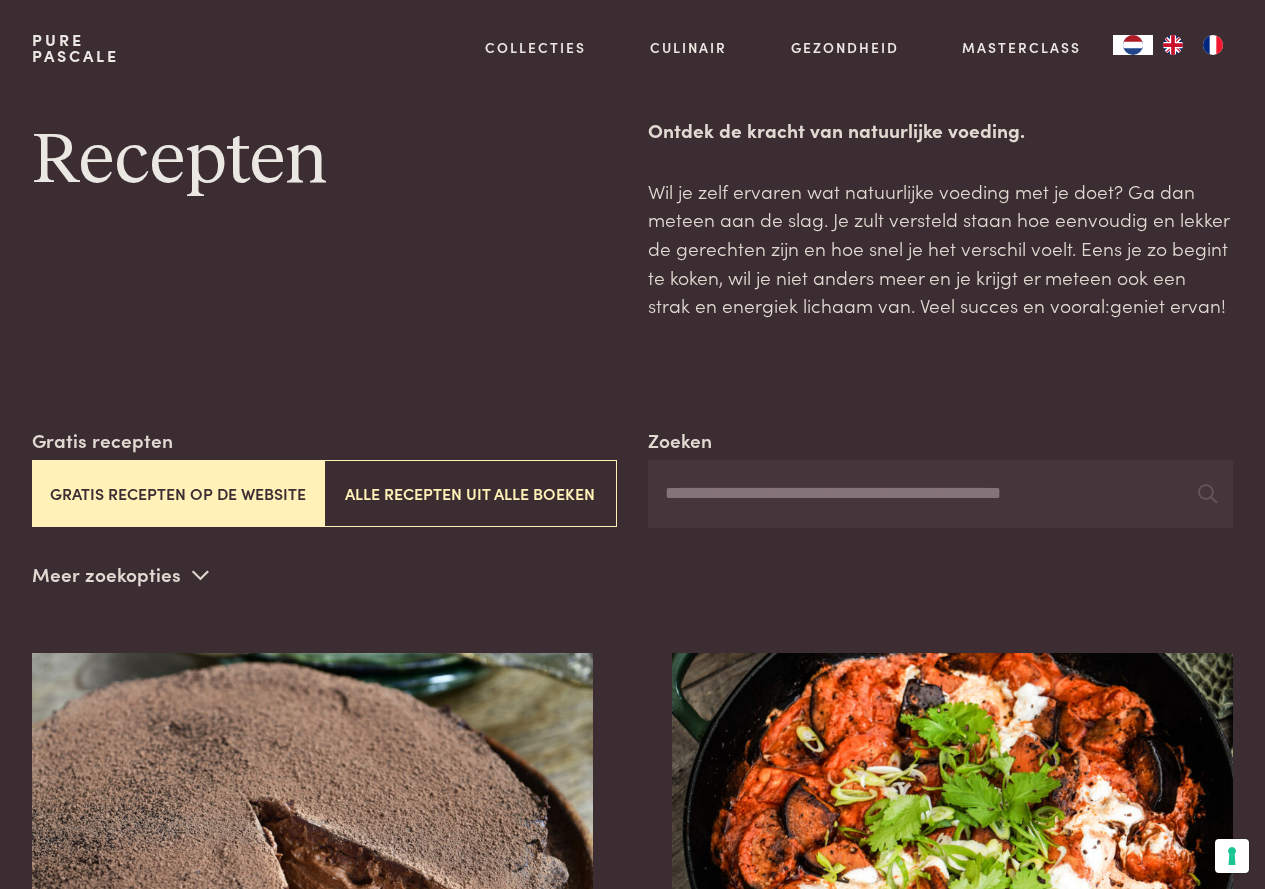 scroll, scrollTop: 0, scrollLeft: 0, axis: both 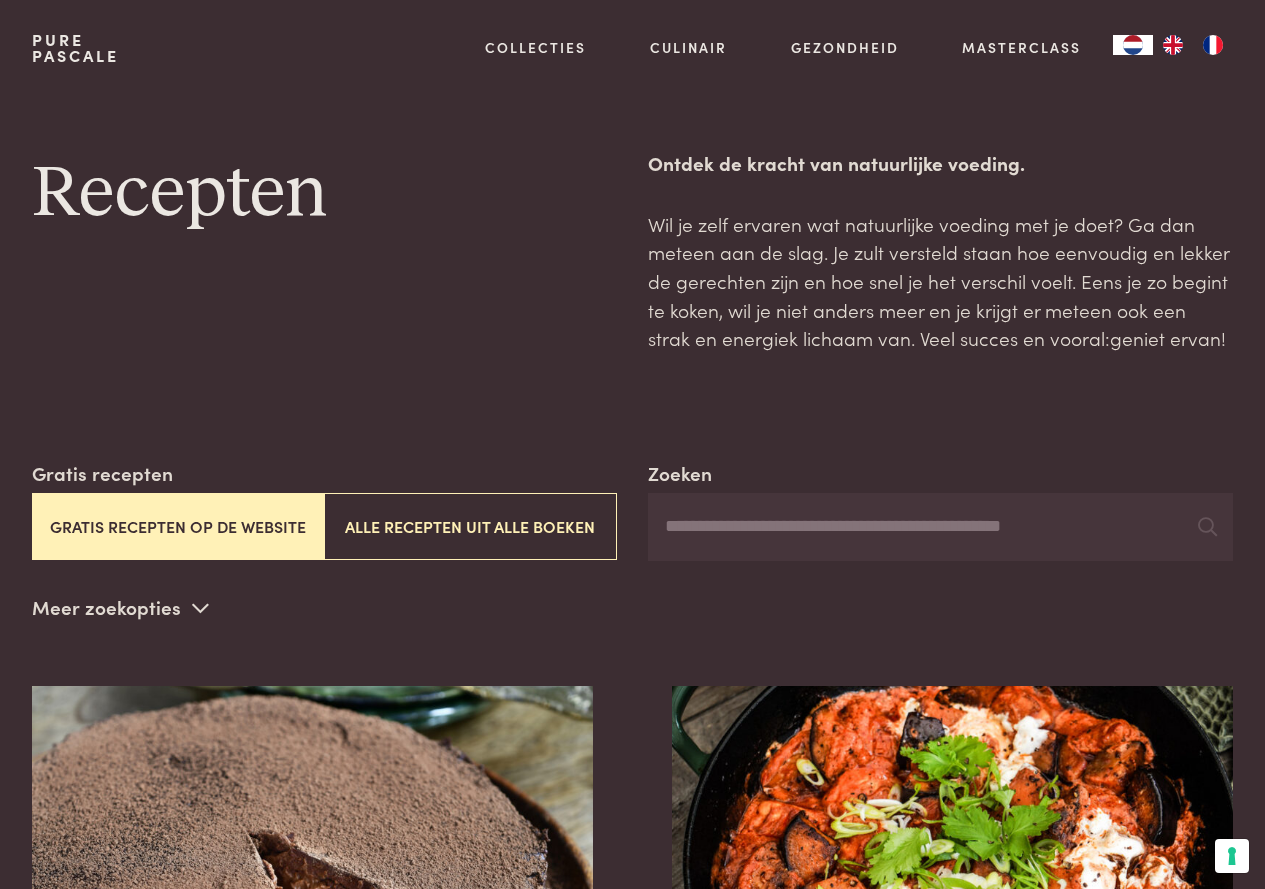 click on "Pure
Pascale" at bounding box center (75, 48) 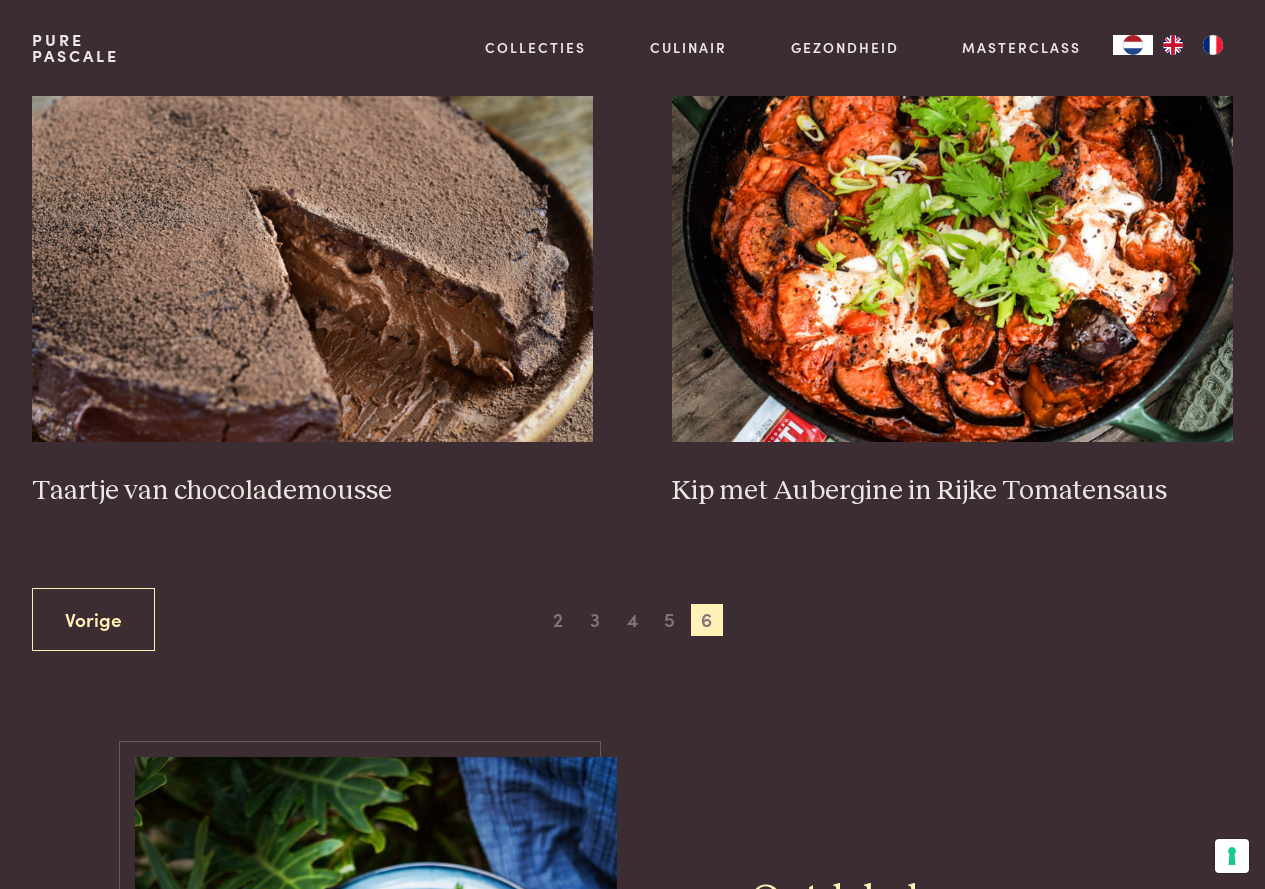scroll, scrollTop: 0, scrollLeft: 0, axis: both 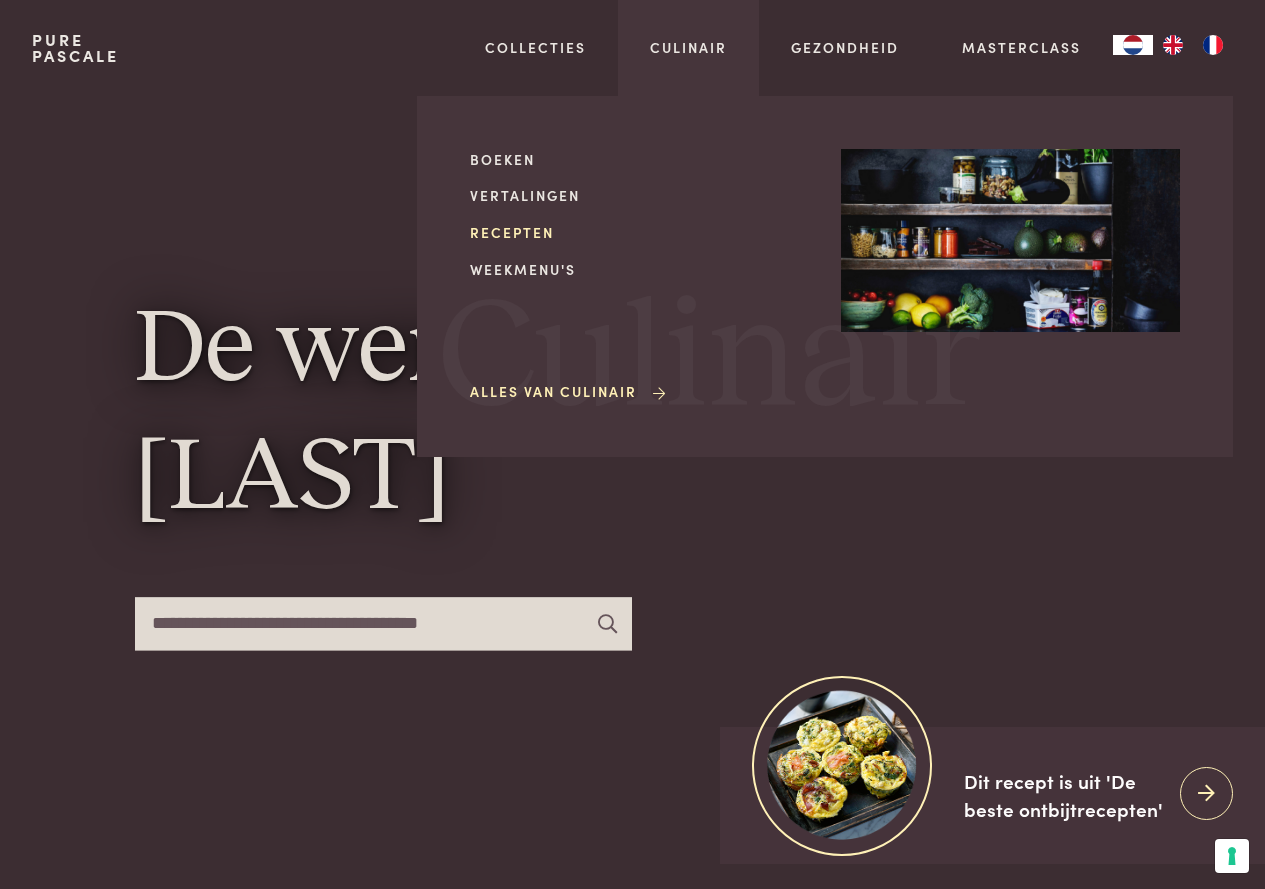 click on "Recepten" at bounding box center (639, 232) 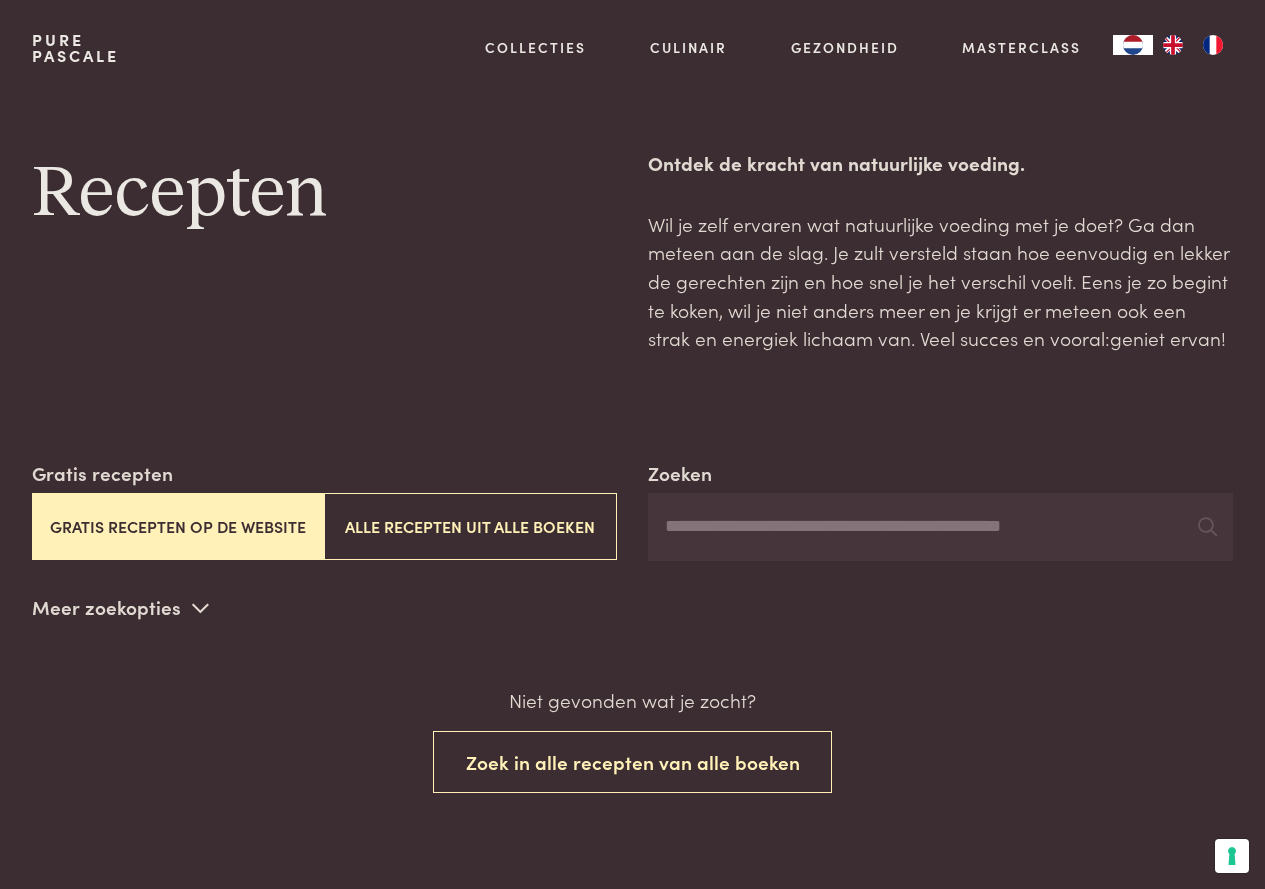 scroll, scrollTop: 0, scrollLeft: 0, axis: both 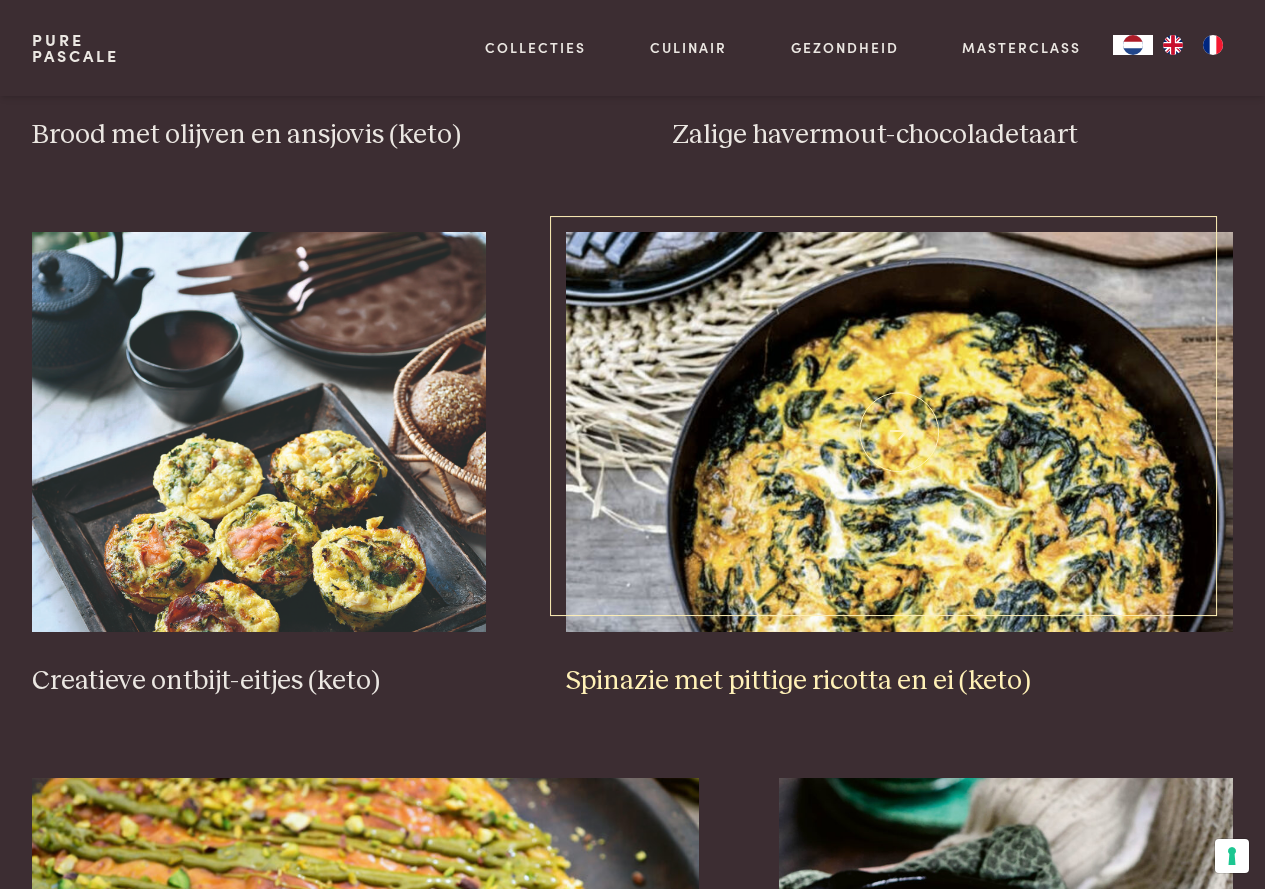 click on "Spinazie met pittige ricotta en ei (keto)" at bounding box center [900, 681] 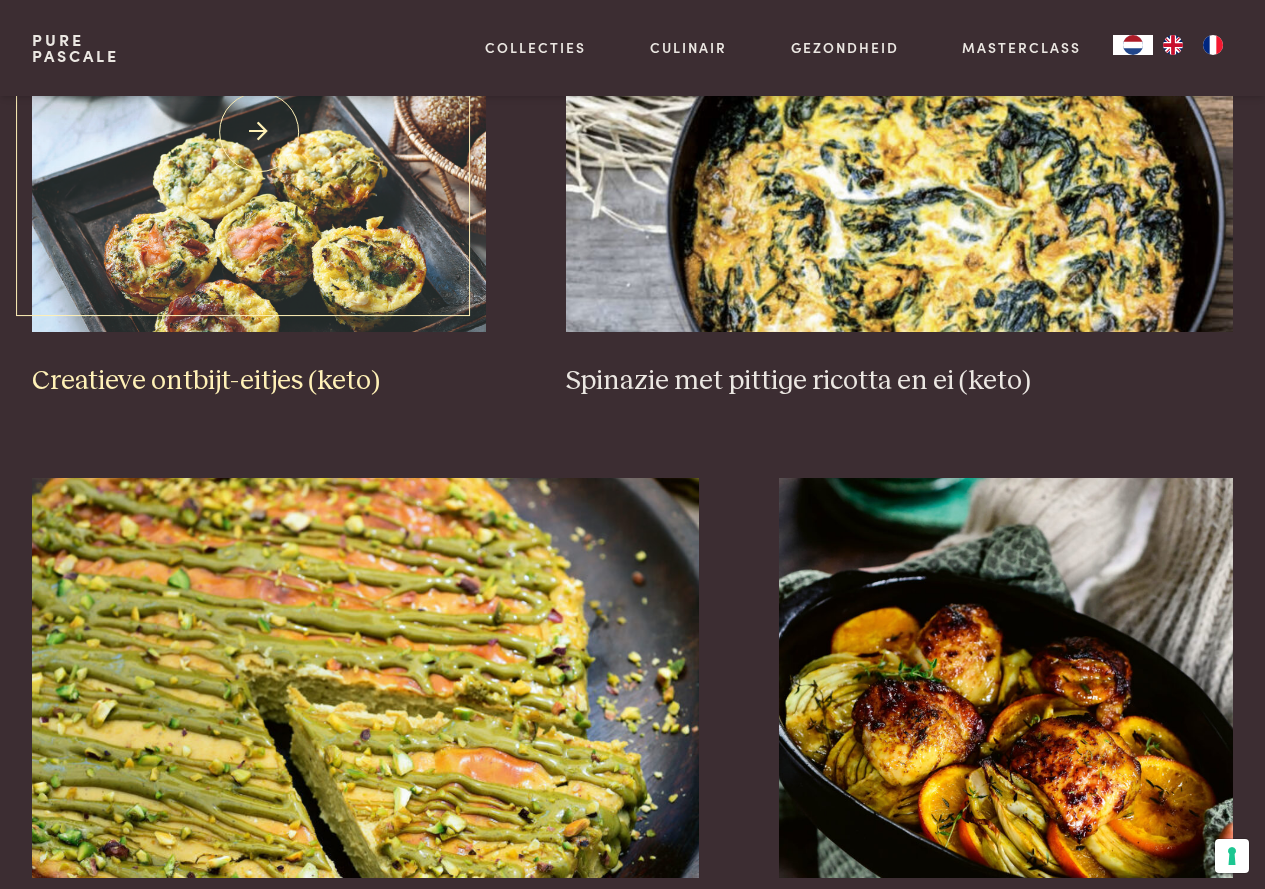 scroll, scrollTop: 1600, scrollLeft: 0, axis: vertical 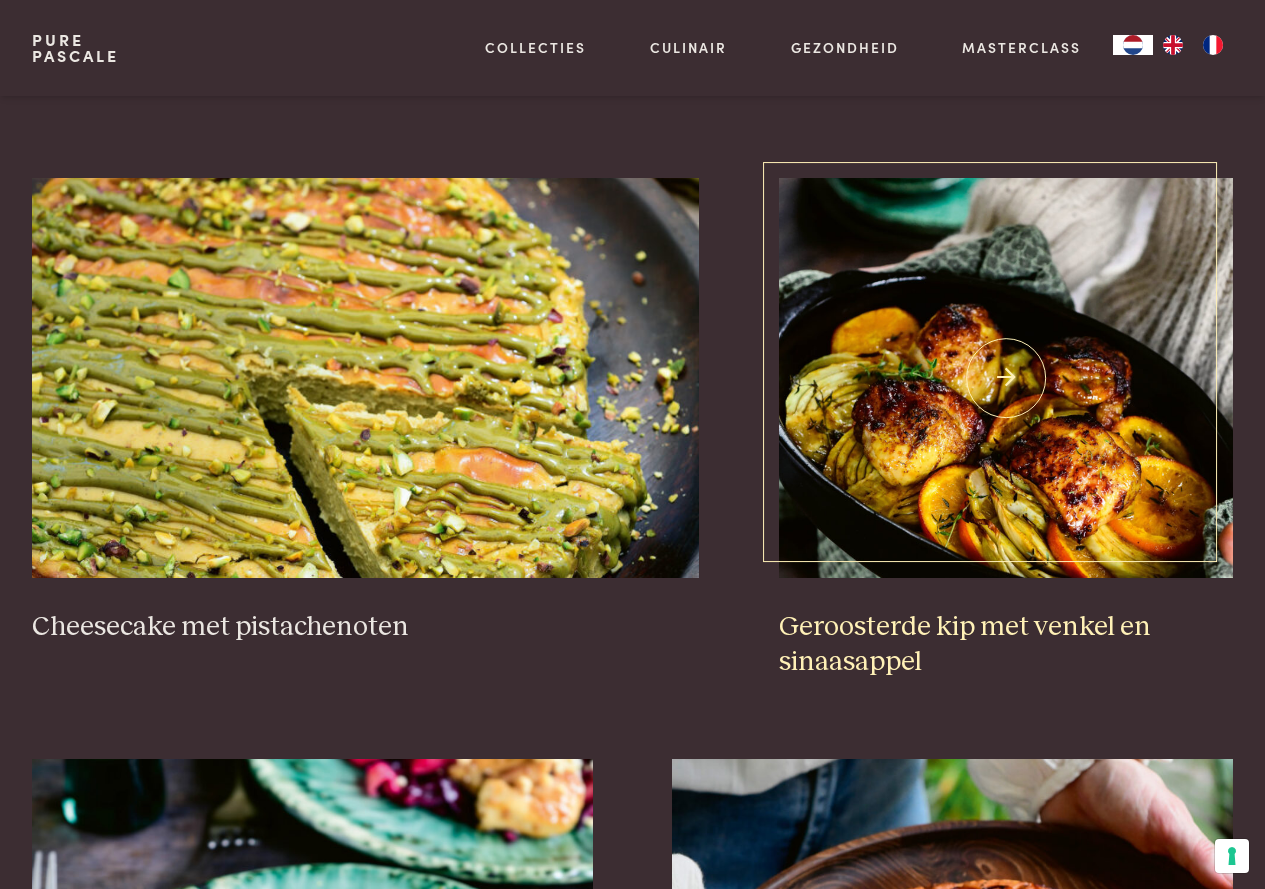 click on "Geroosterde kip met venkel en sinaasappel" at bounding box center [1006, 644] 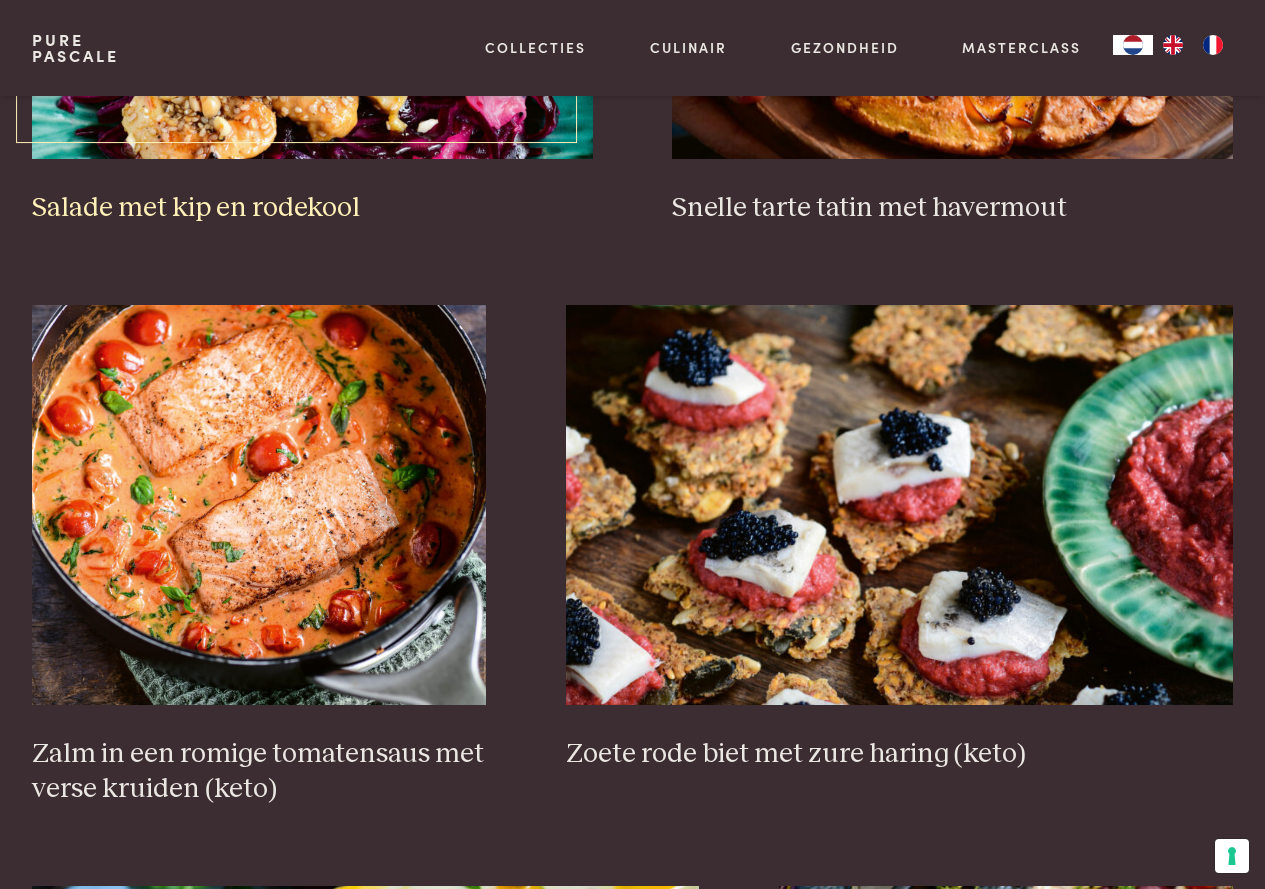 scroll, scrollTop: 2700, scrollLeft: 0, axis: vertical 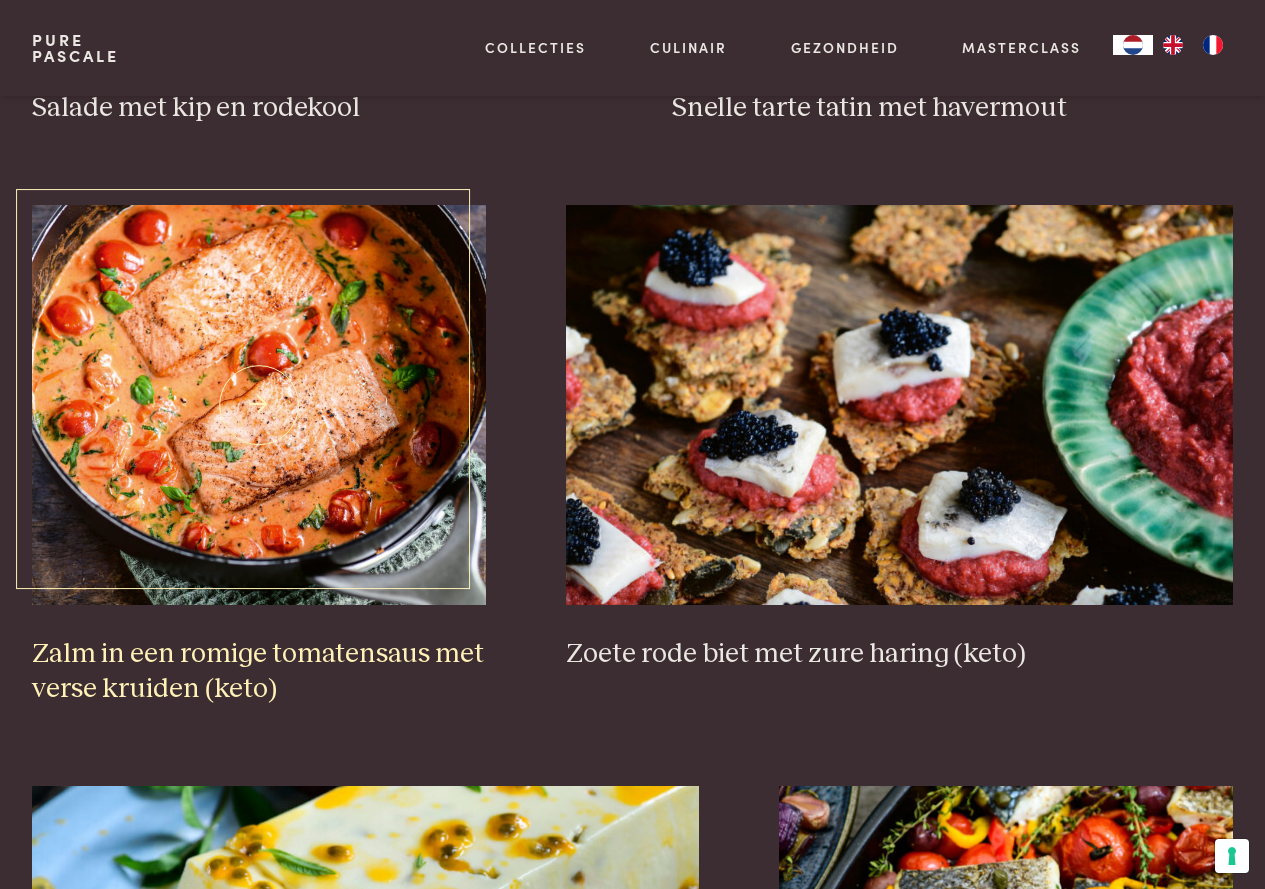 click on "Zalm in een romige tomatensaus met verse kruiden (keto)" at bounding box center (259, 671) 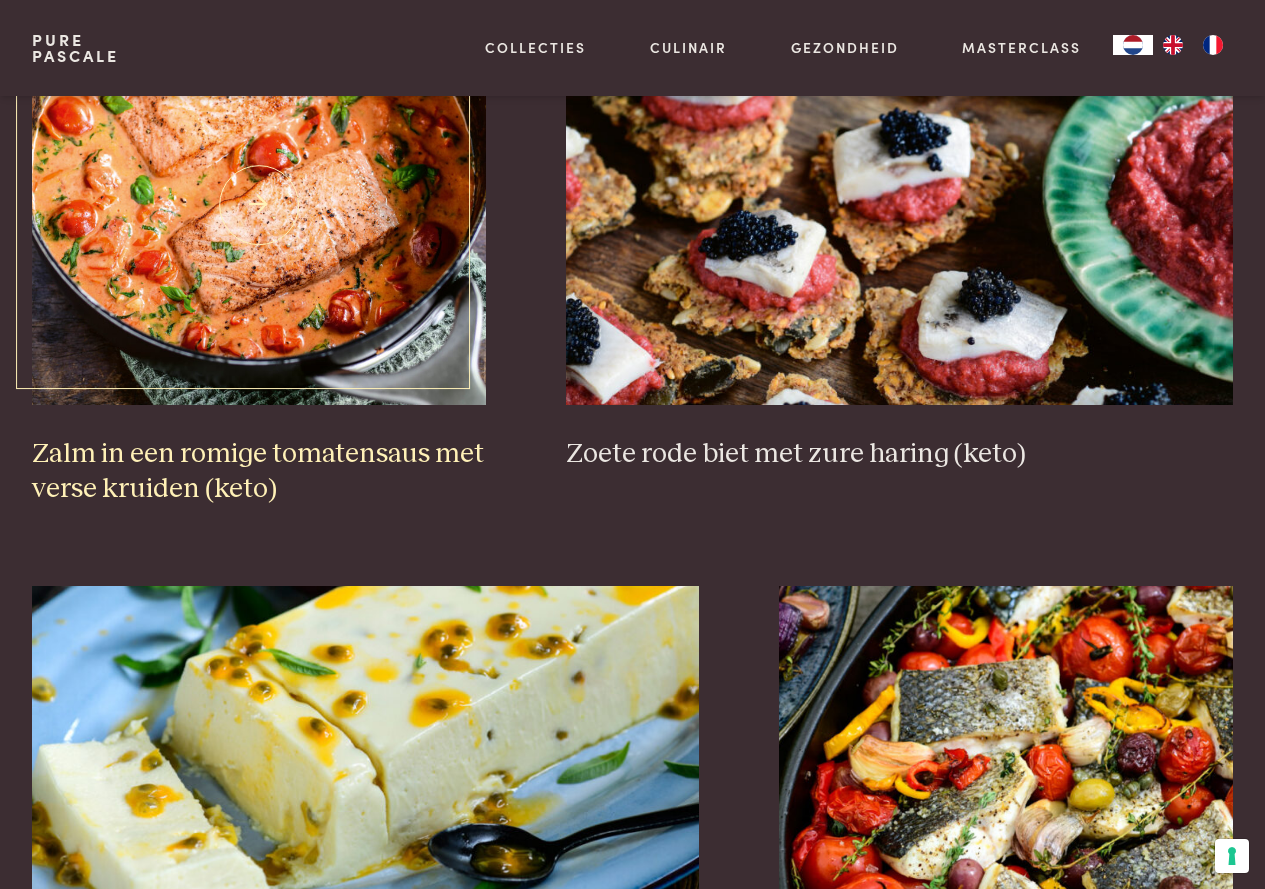 scroll, scrollTop: 3200, scrollLeft: 0, axis: vertical 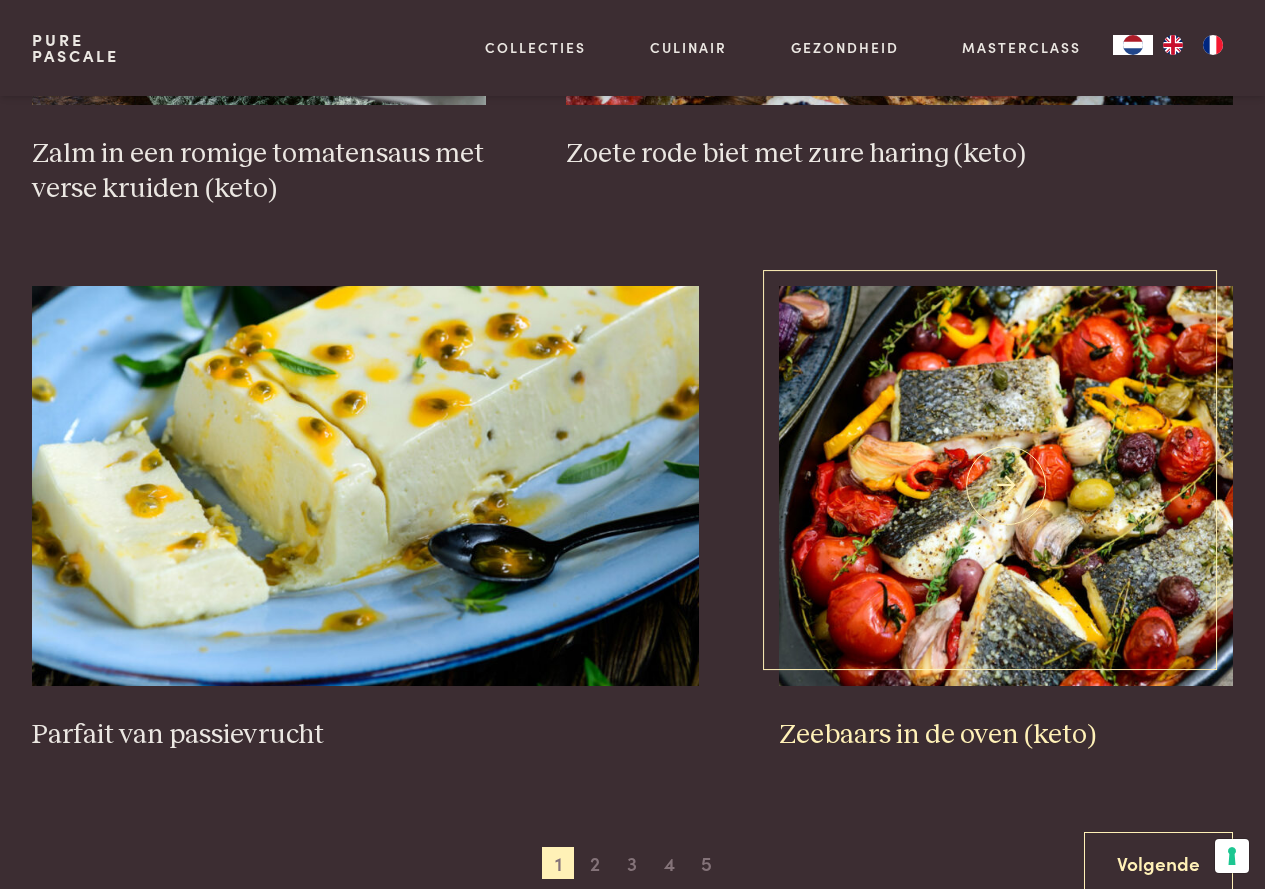 click on "Zeebaars in de oven (keto)" at bounding box center (1006, 735) 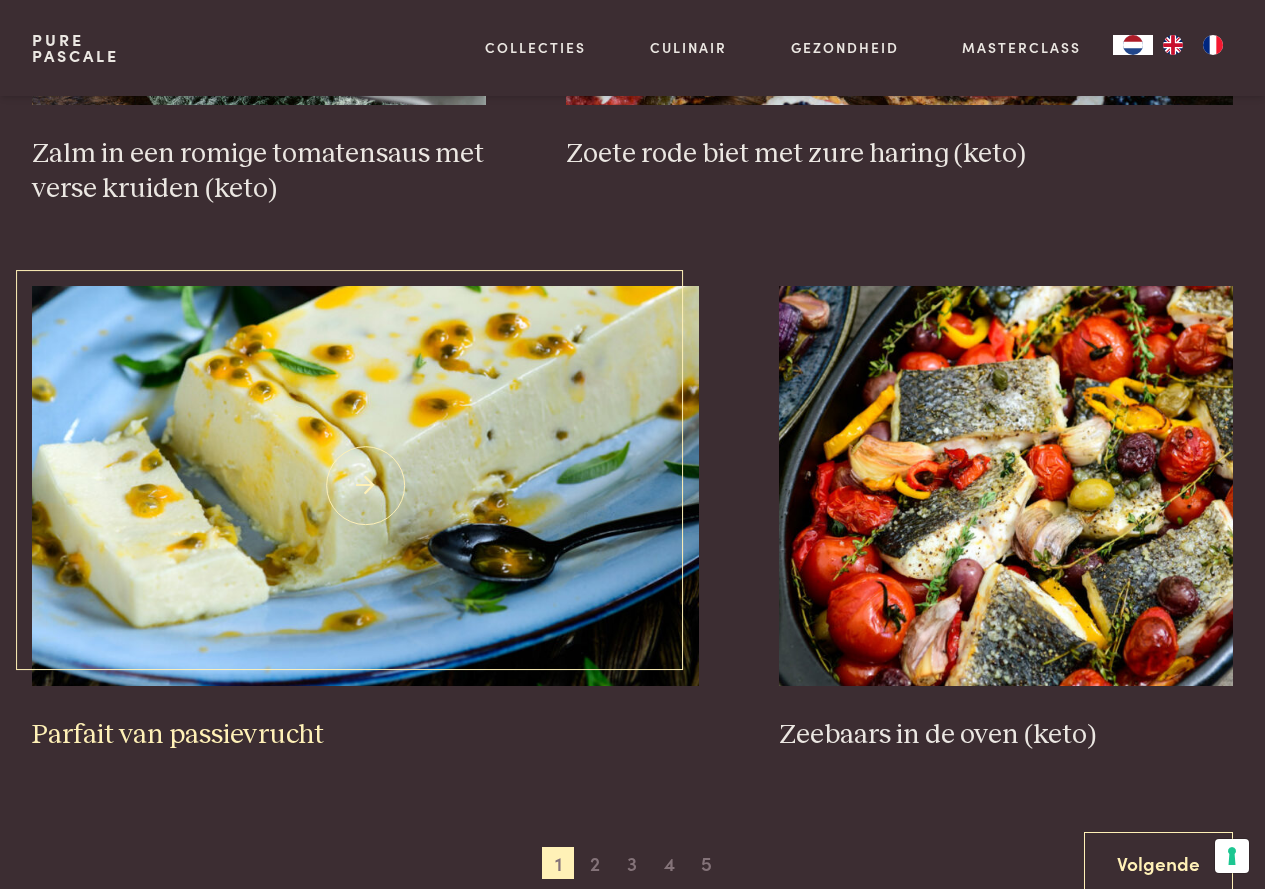 scroll, scrollTop: 3500, scrollLeft: 0, axis: vertical 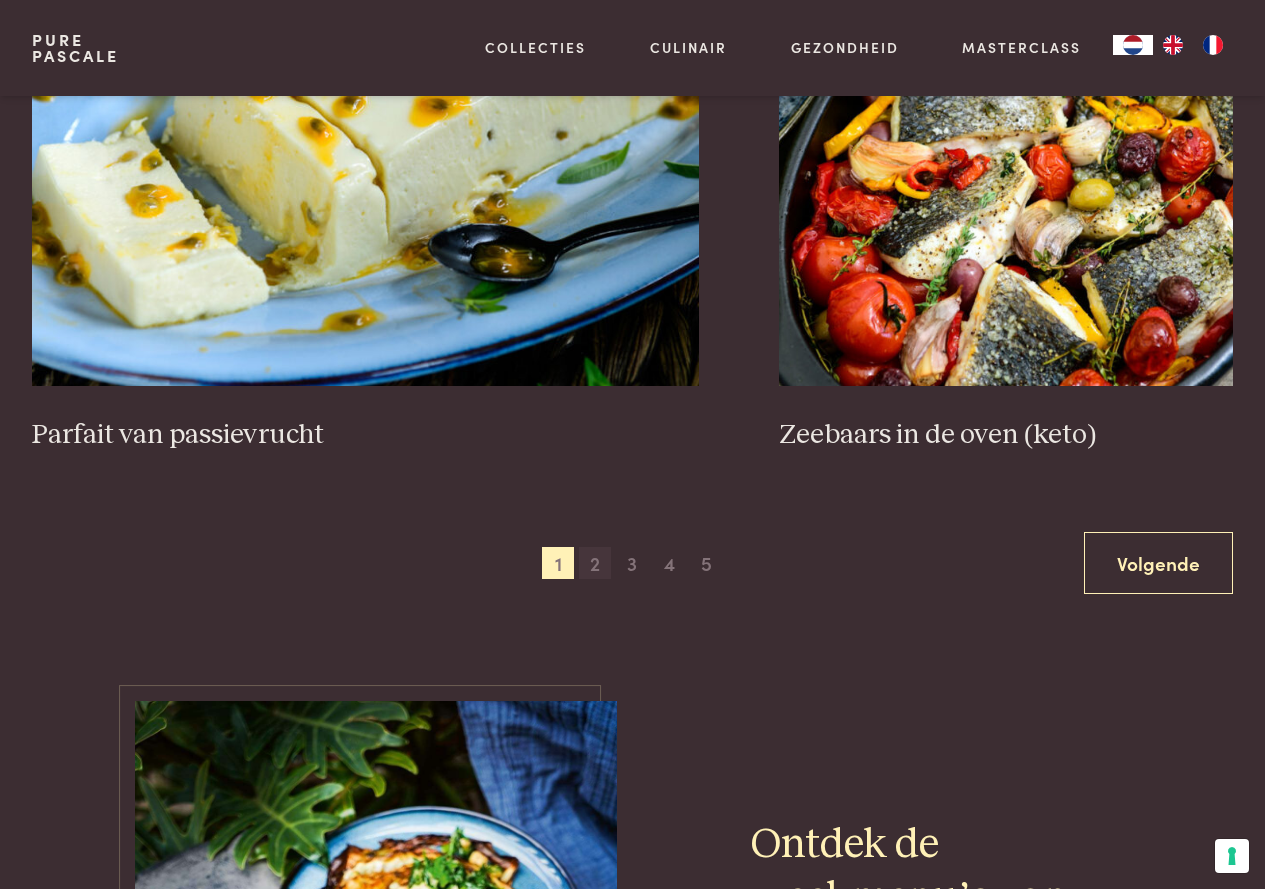 click on "2" at bounding box center [595, 563] 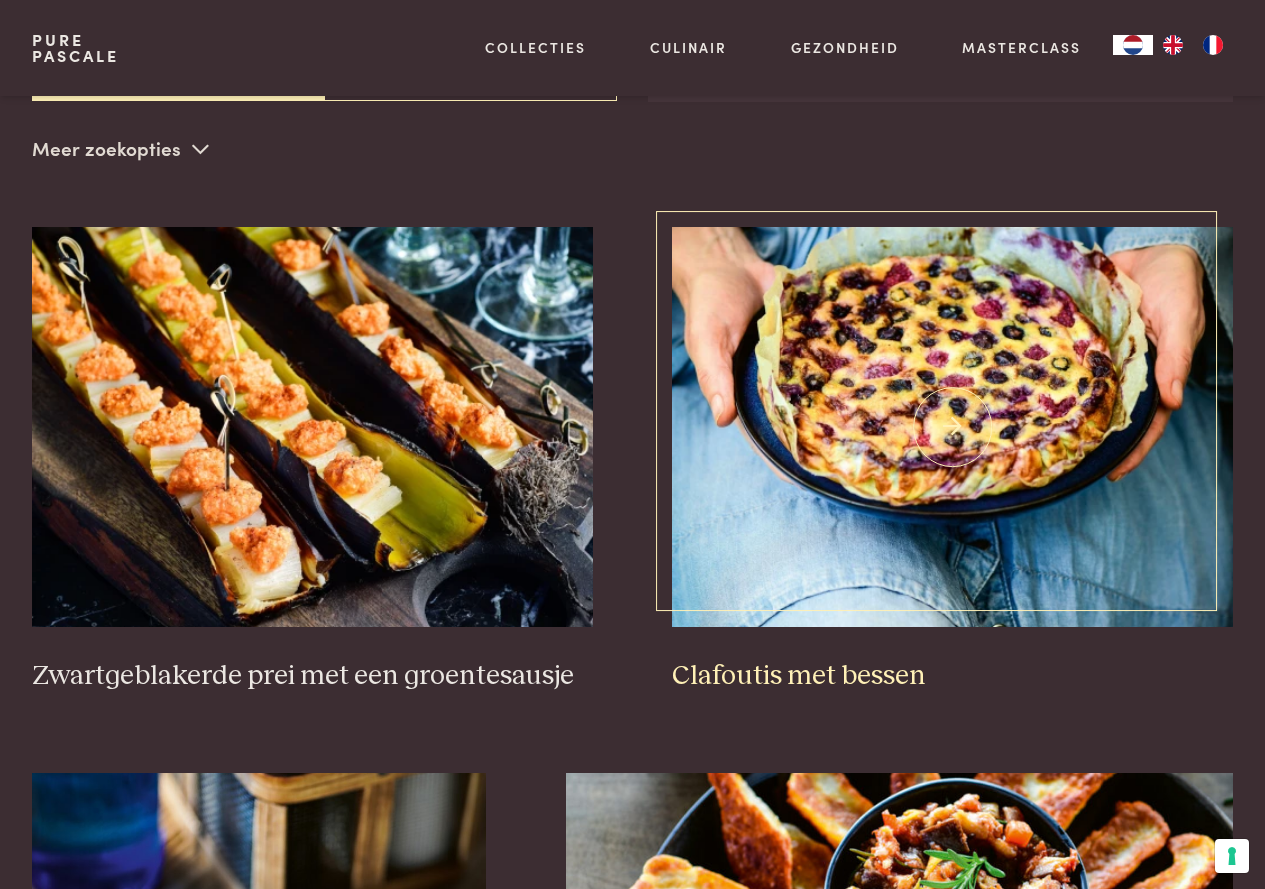 scroll, scrollTop: 559, scrollLeft: 0, axis: vertical 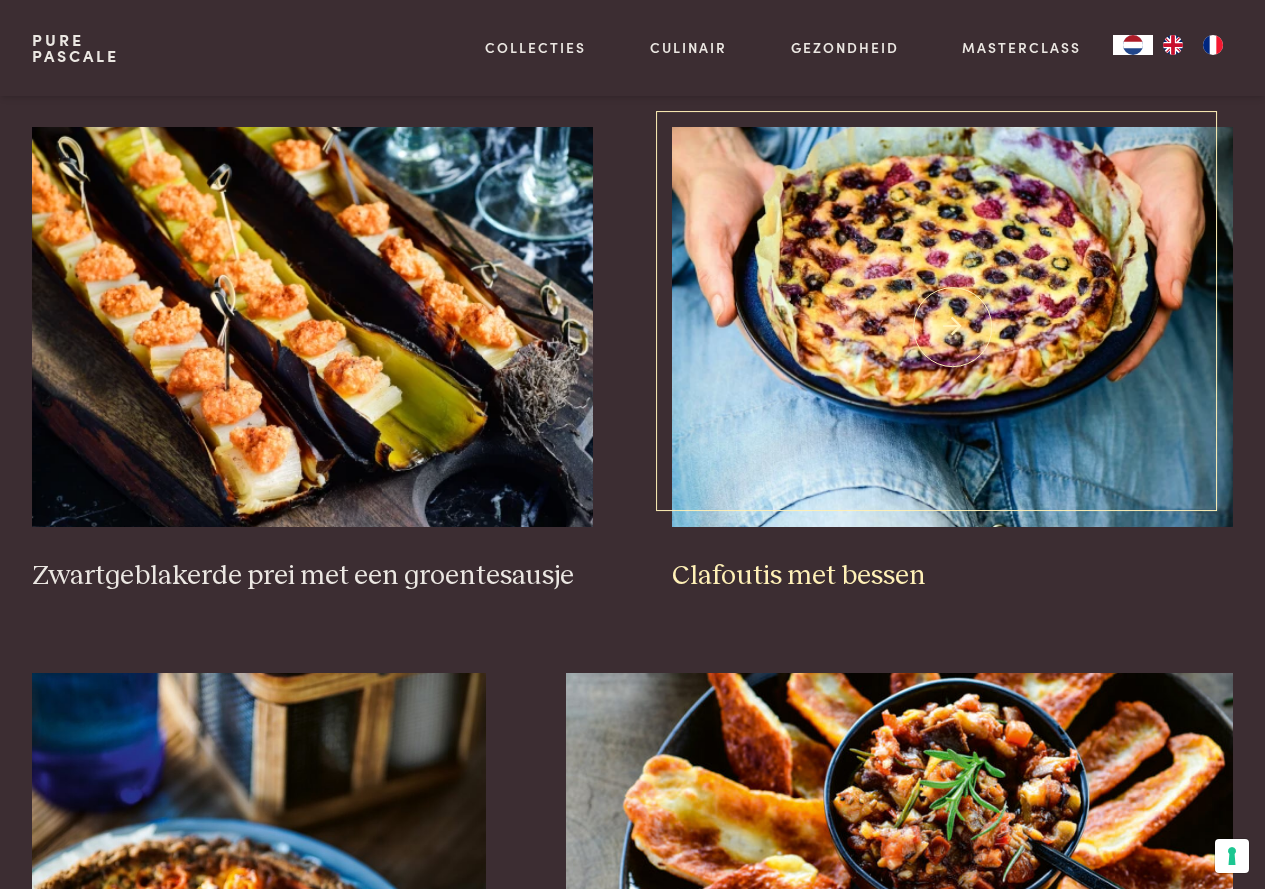 click on "Clafoutis met bessen" at bounding box center (952, 576) 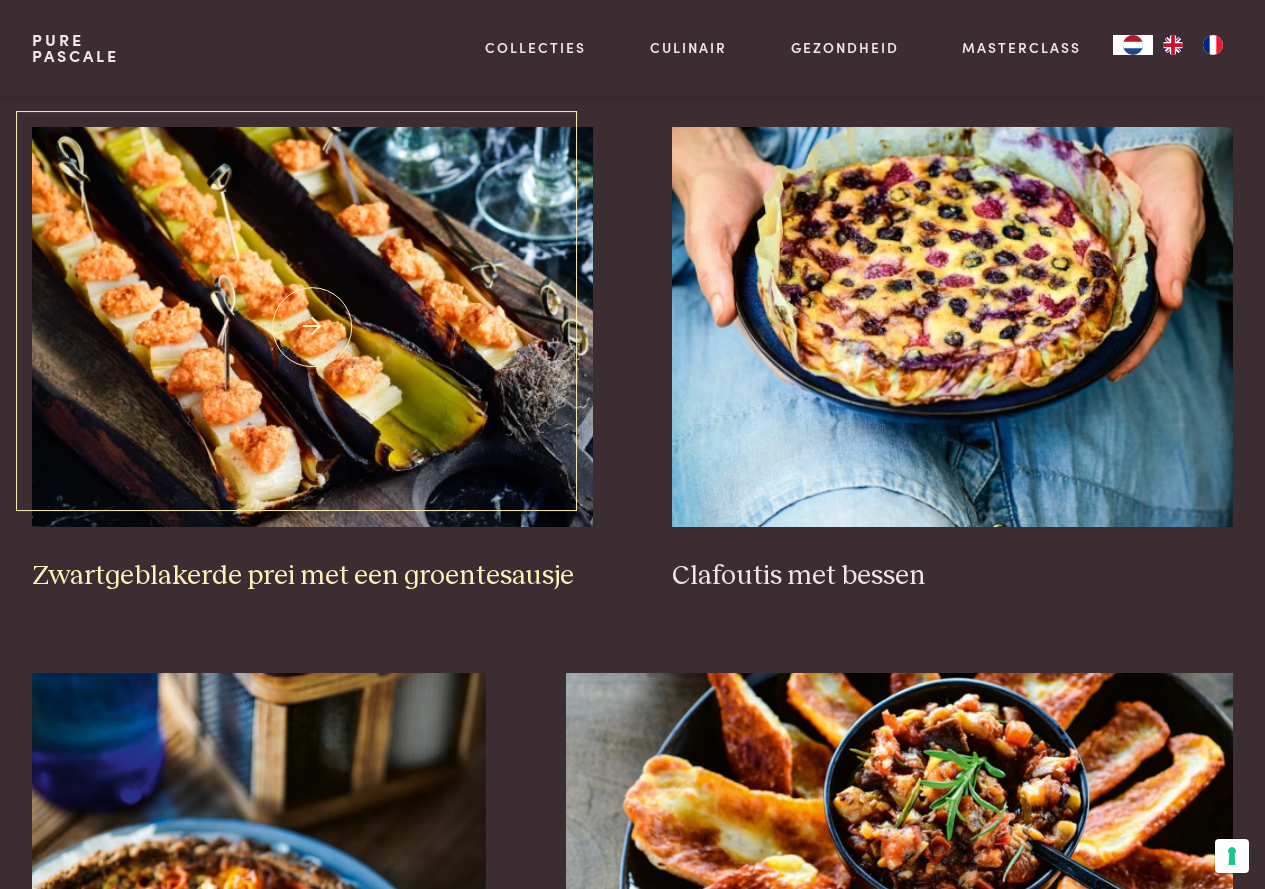 scroll, scrollTop: 959, scrollLeft: 0, axis: vertical 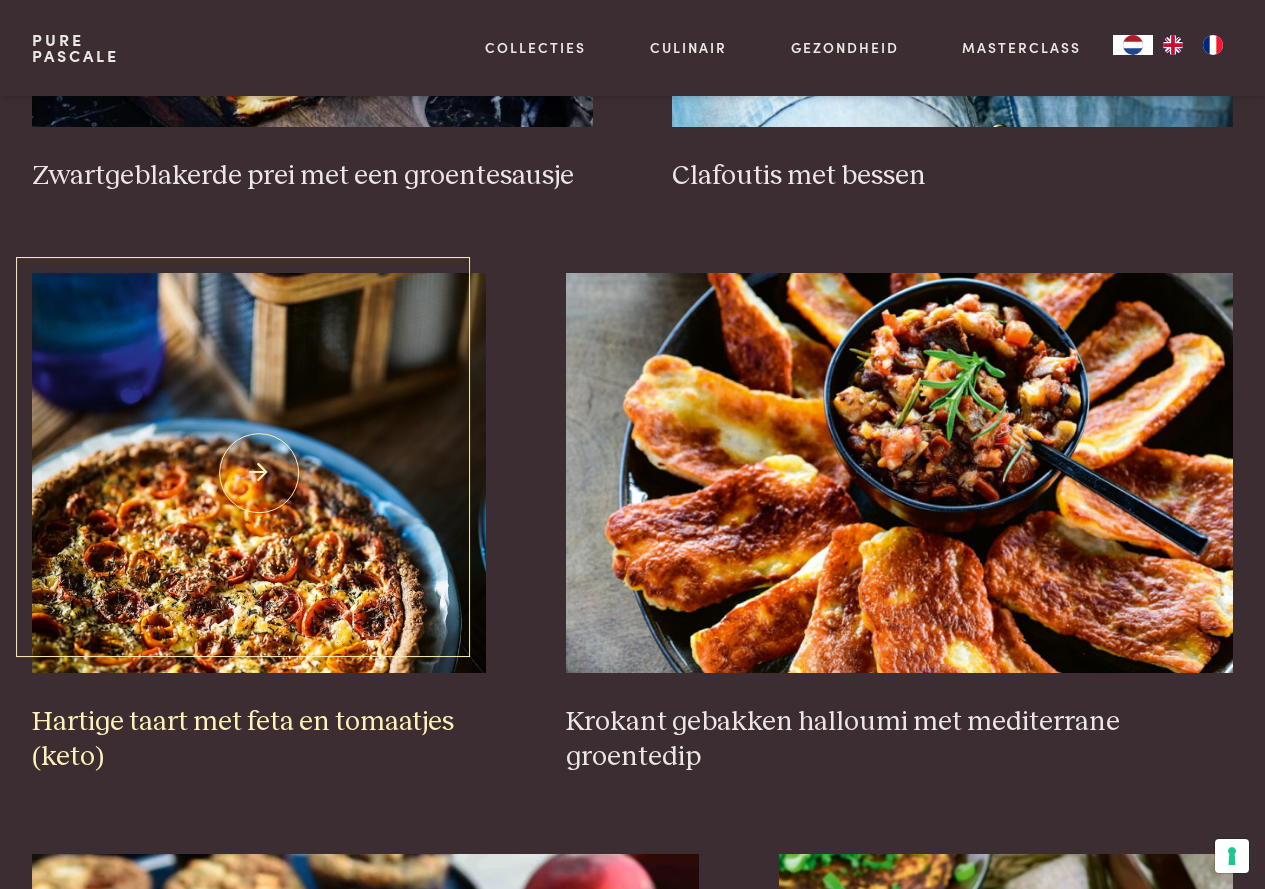 click on "Hartige taart met feta en tomaatjes (keto)" at bounding box center [259, 739] 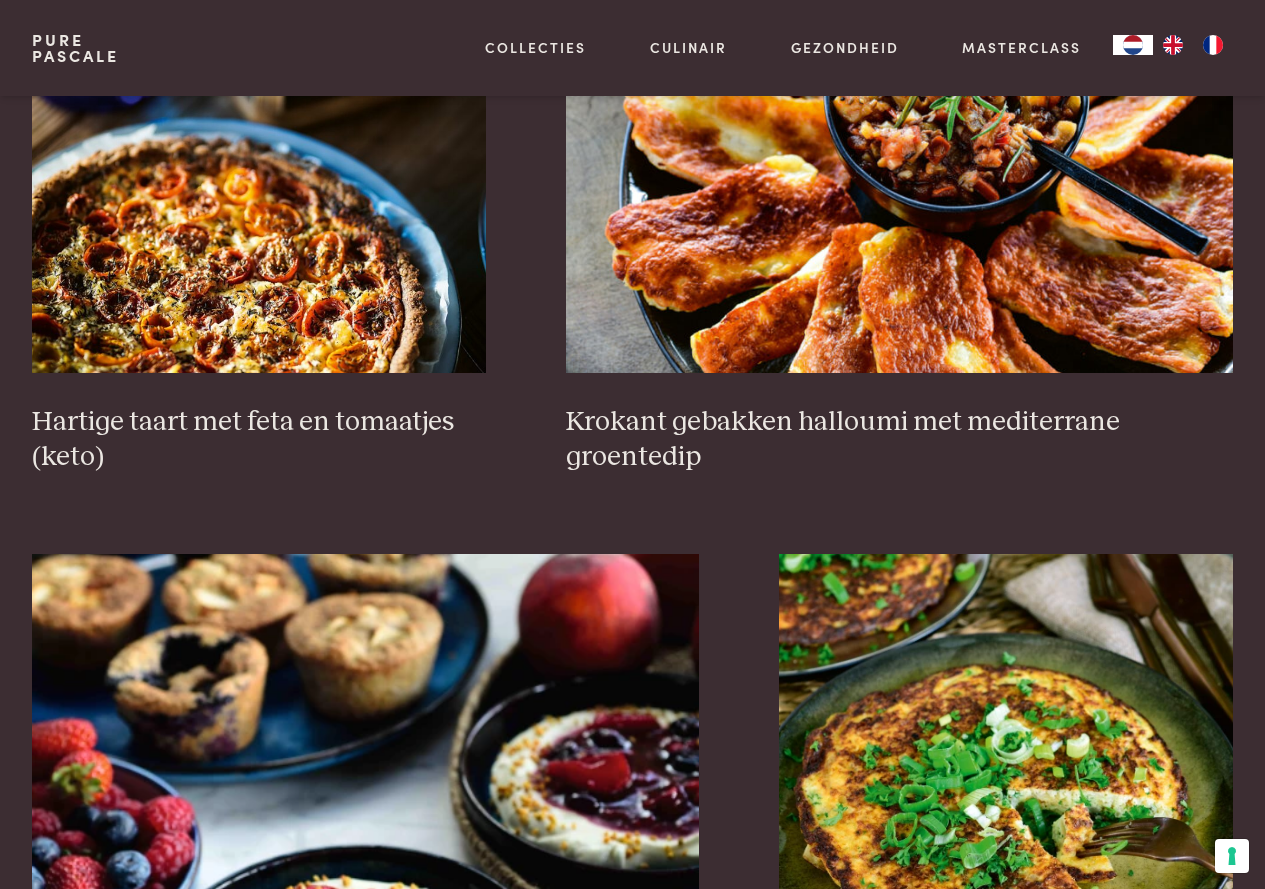 scroll, scrollTop: 1059, scrollLeft: 0, axis: vertical 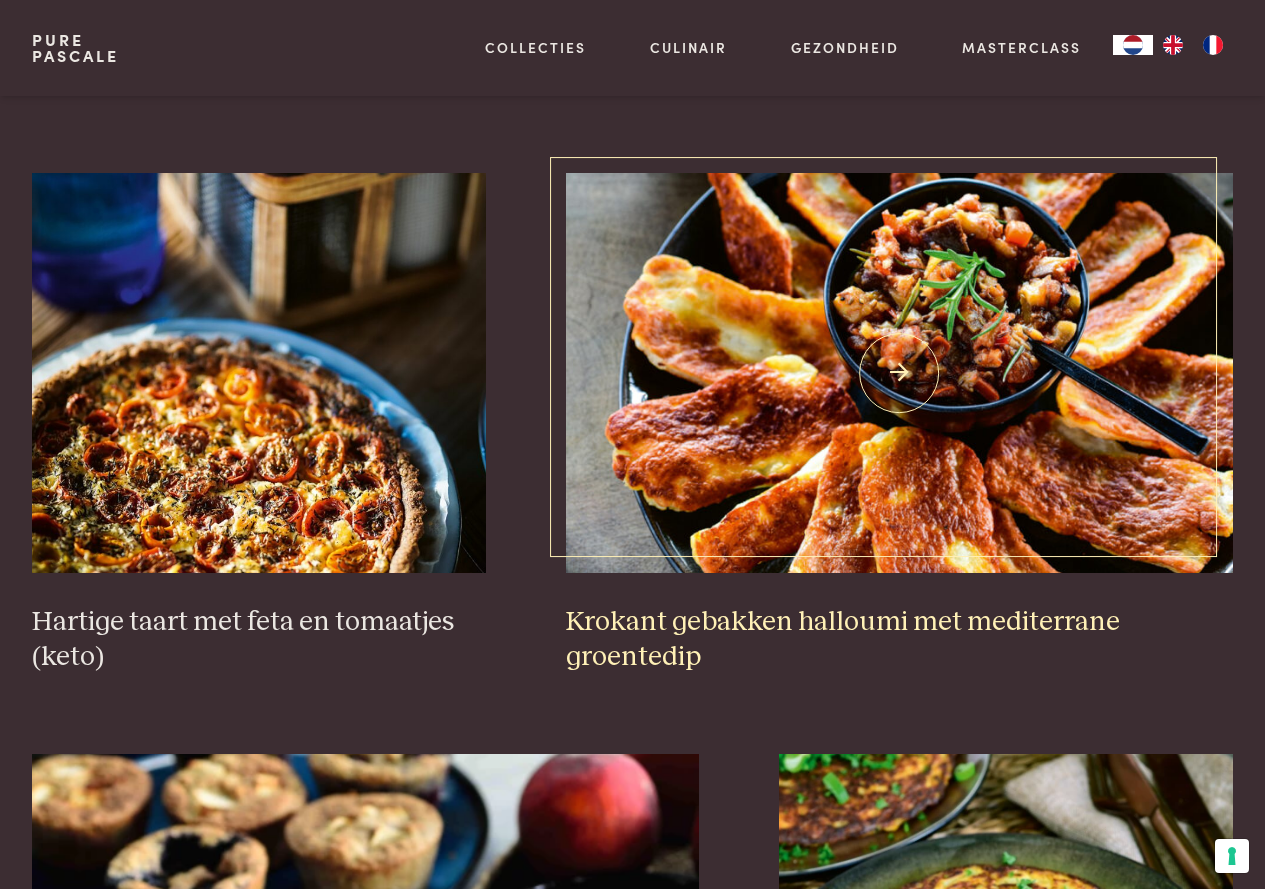 click on "Krokant gebakken halloumi met mediterrane groentedip" at bounding box center (900, 639) 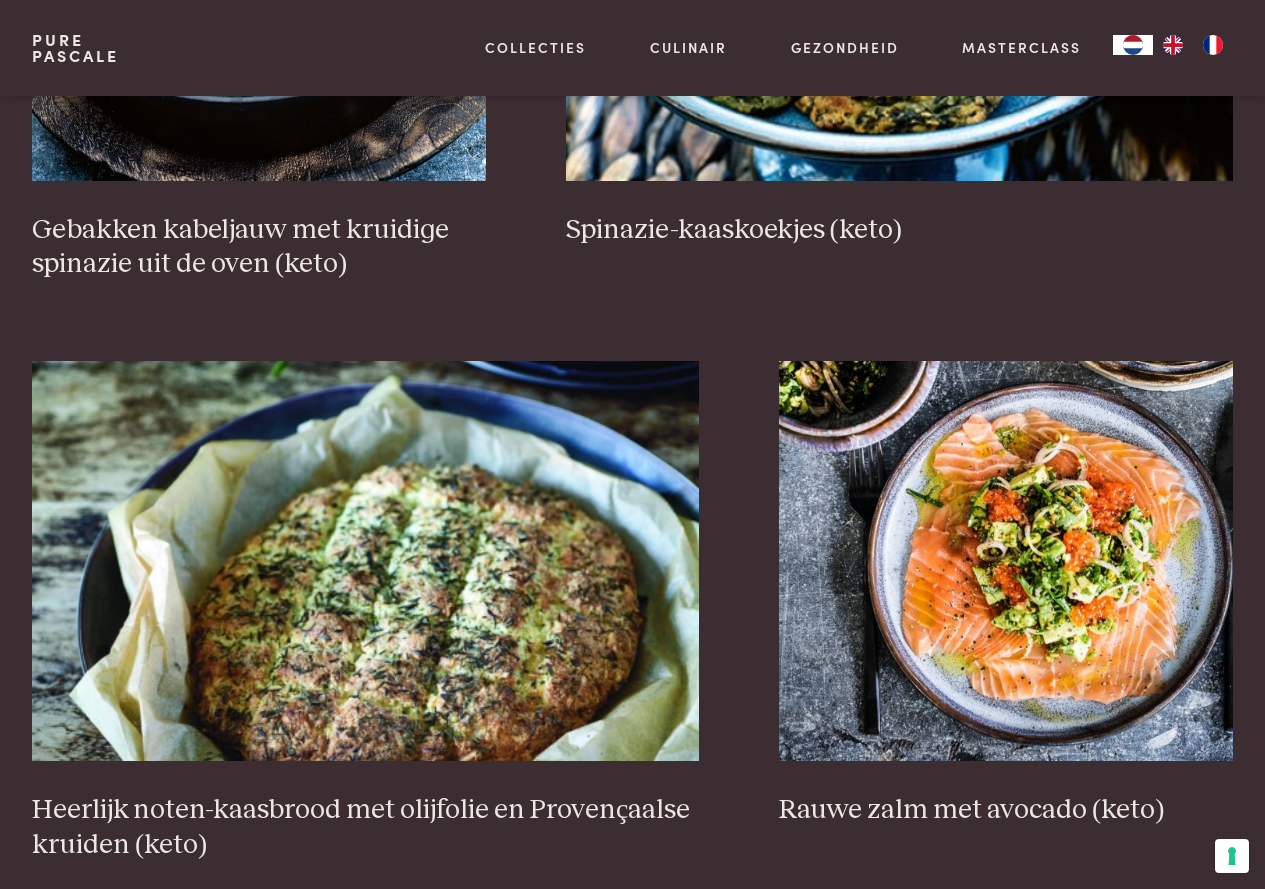 scroll, scrollTop: 3559, scrollLeft: 0, axis: vertical 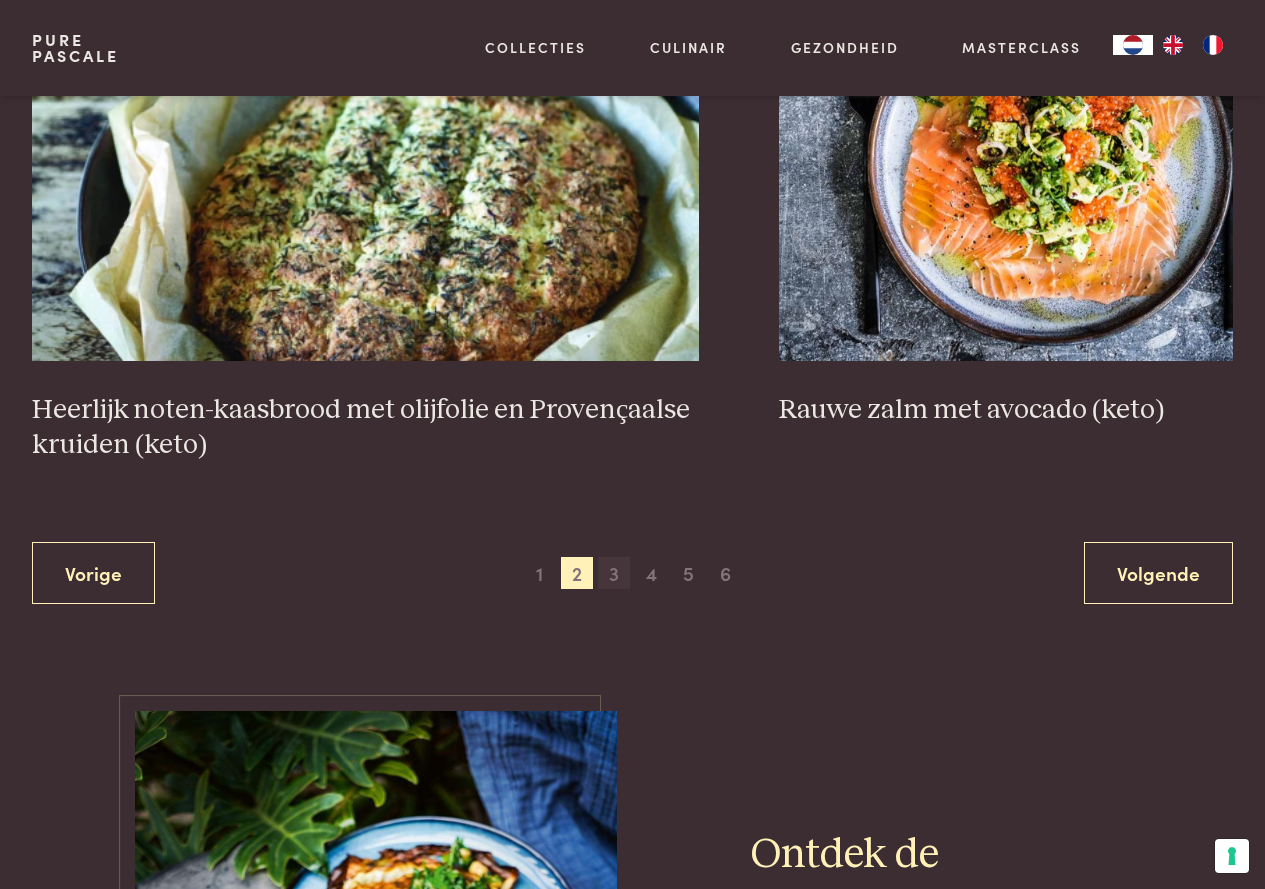 click on "3" at bounding box center [614, 573] 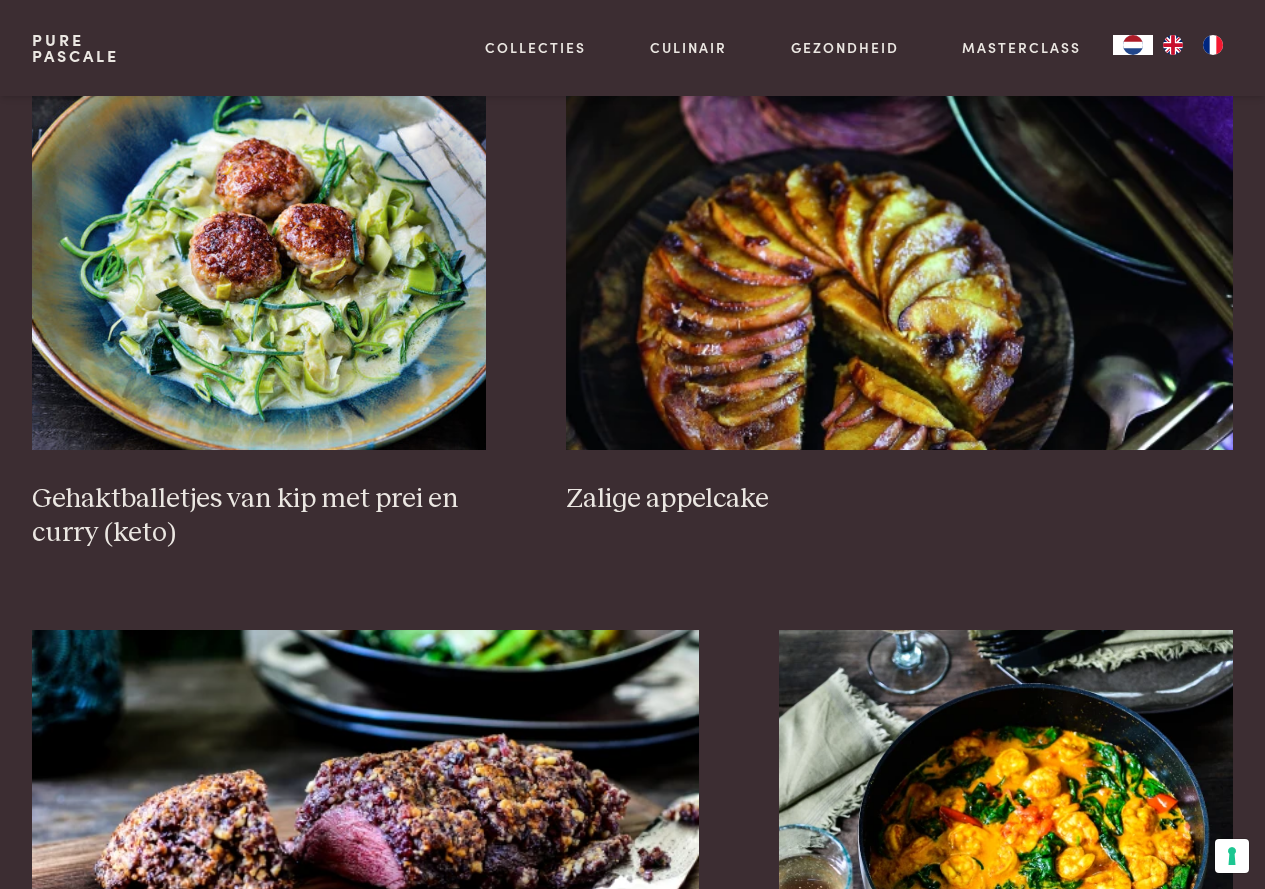 scroll, scrollTop: 3259, scrollLeft: 0, axis: vertical 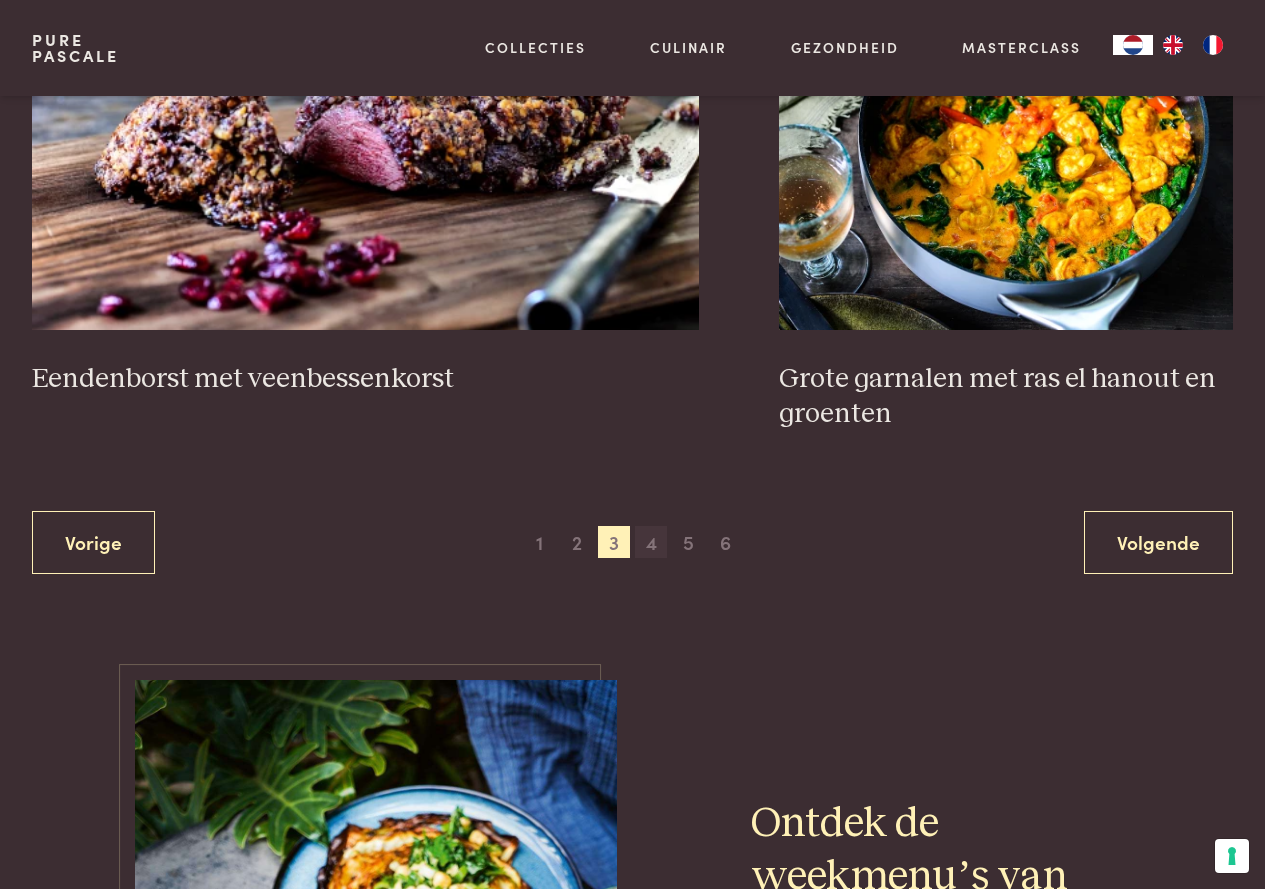 click on "4" at bounding box center [651, 542] 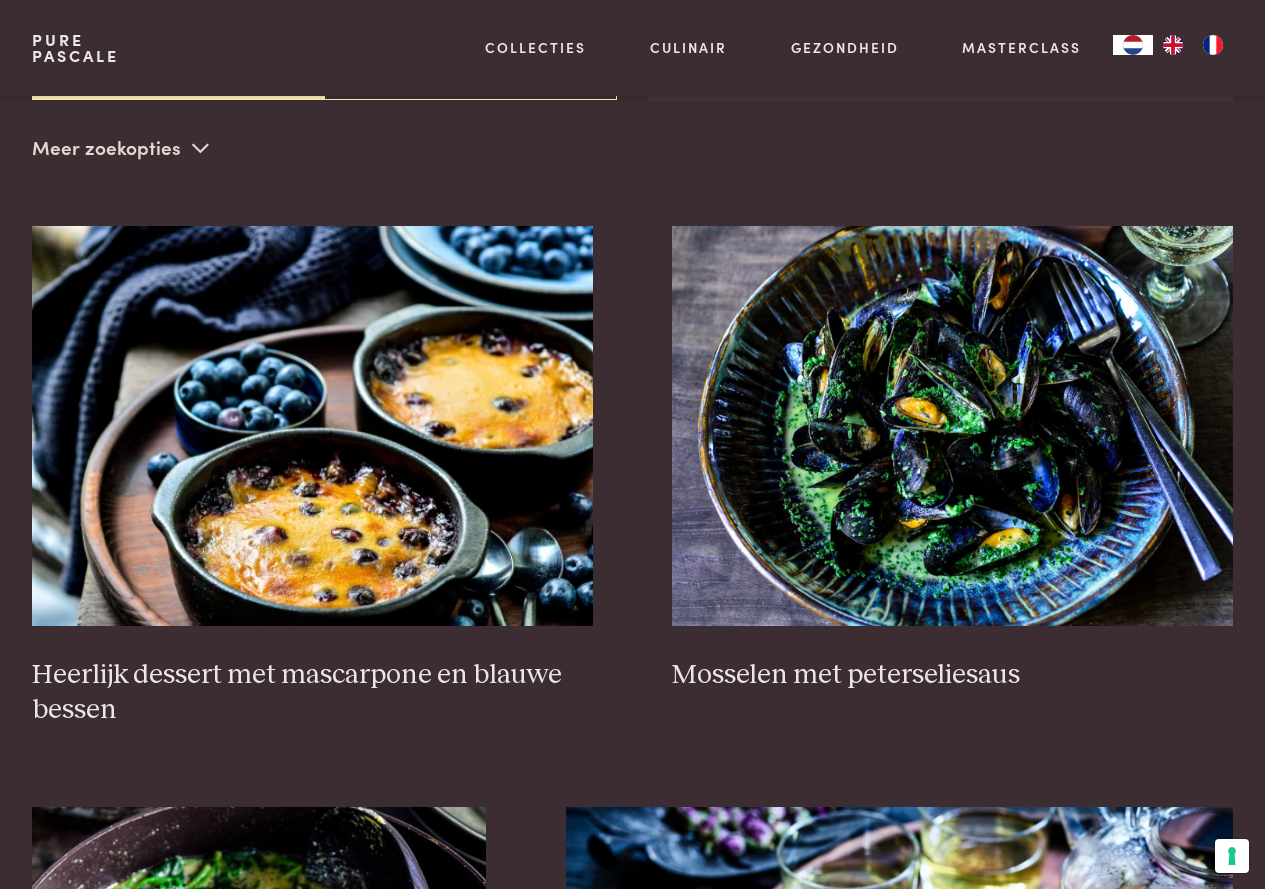 scroll, scrollTop: 459, scrollLeft: 0, axis: vertical 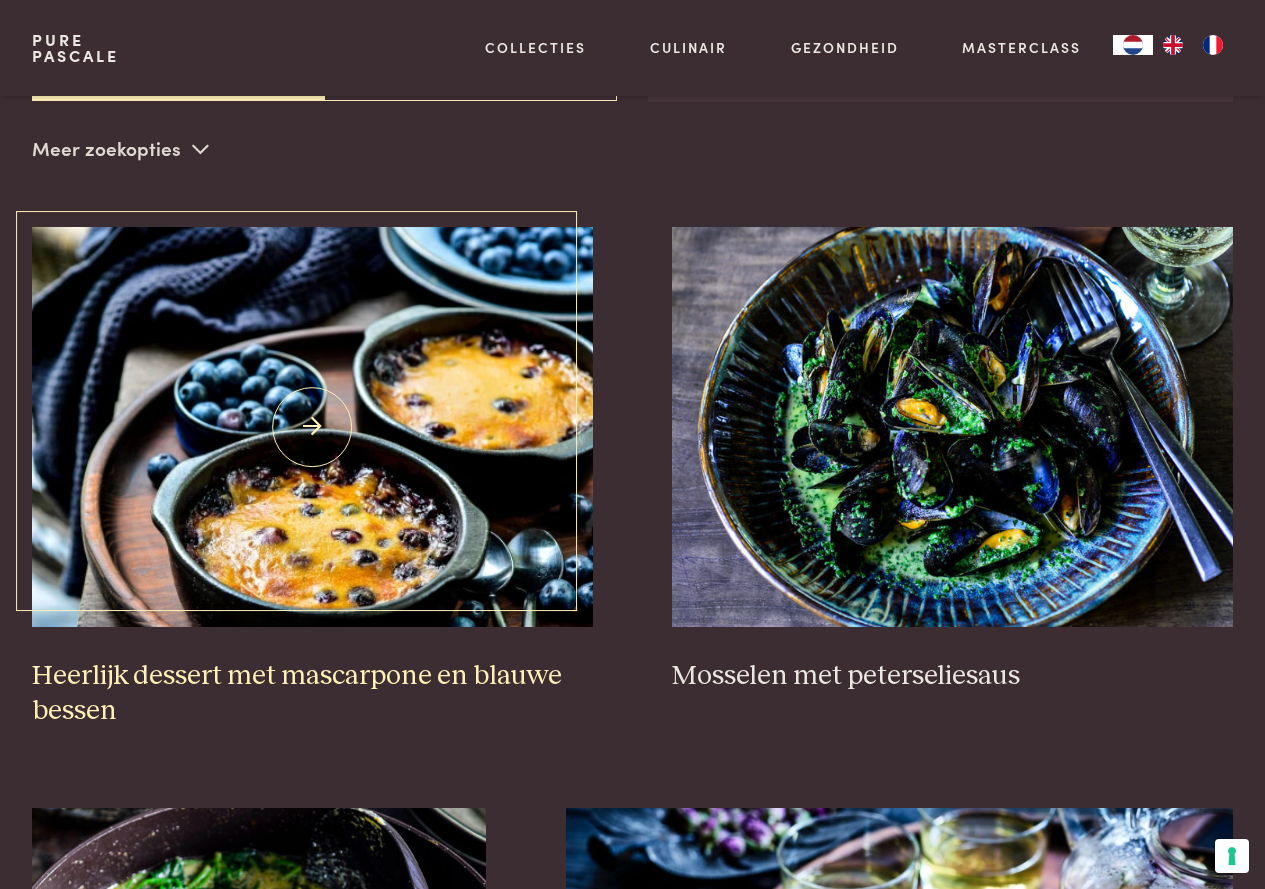 click on "Heerlijk dessert met mascarpone en blauwe bessen" at bounding box center [312, 693] 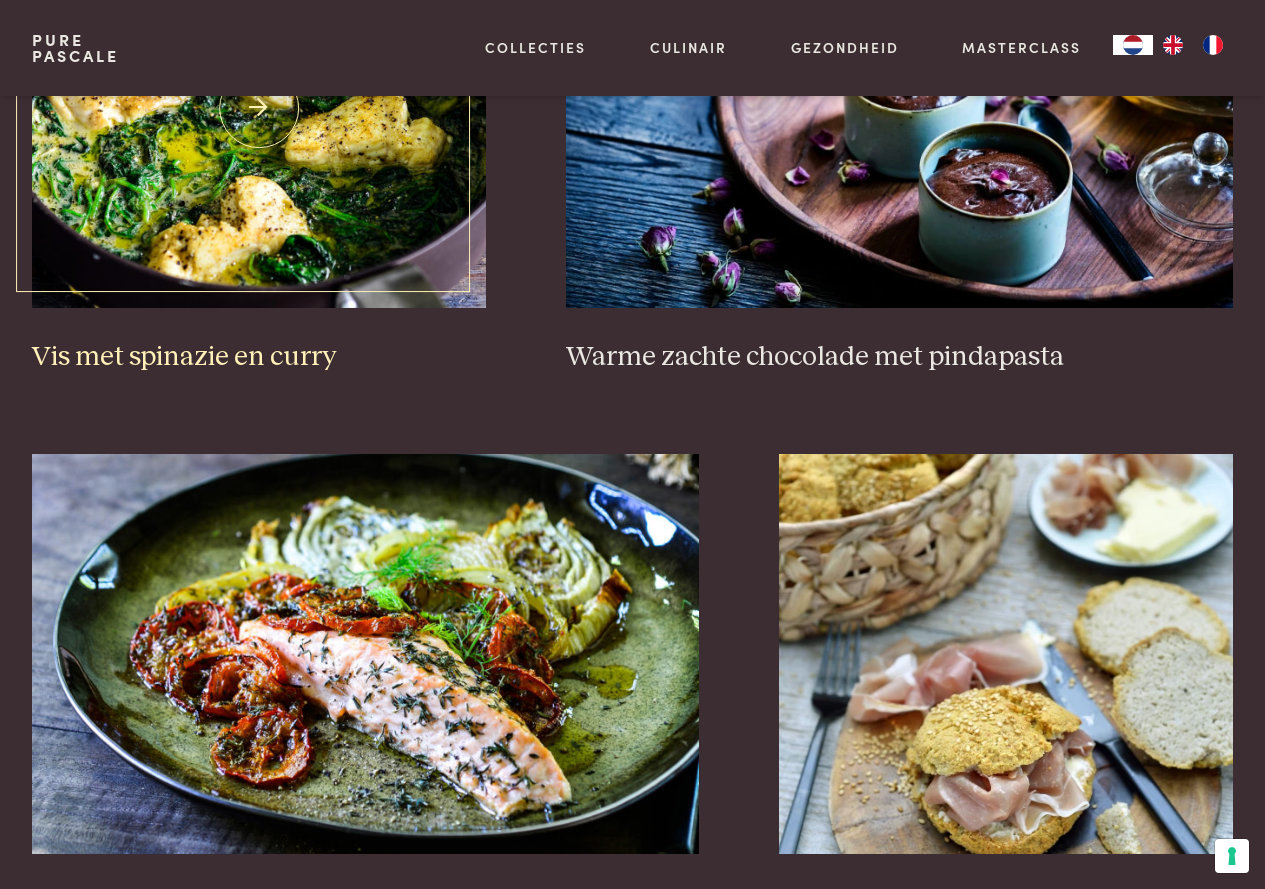 scroll, scrollTop: 1459, scrollLeft: 0, axis: vertical 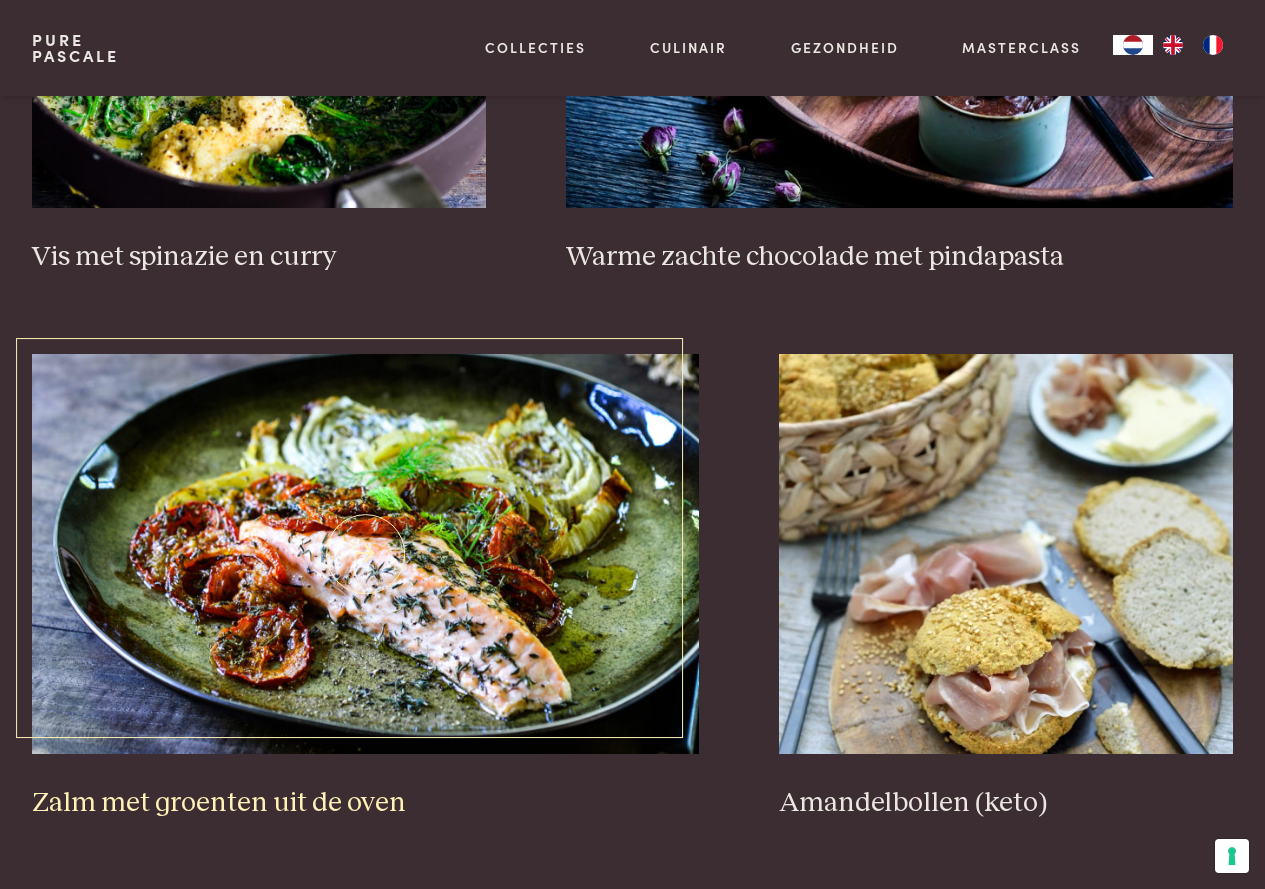 click on "Zalm met groenten uit de oven" at bounding box center (366, 803) 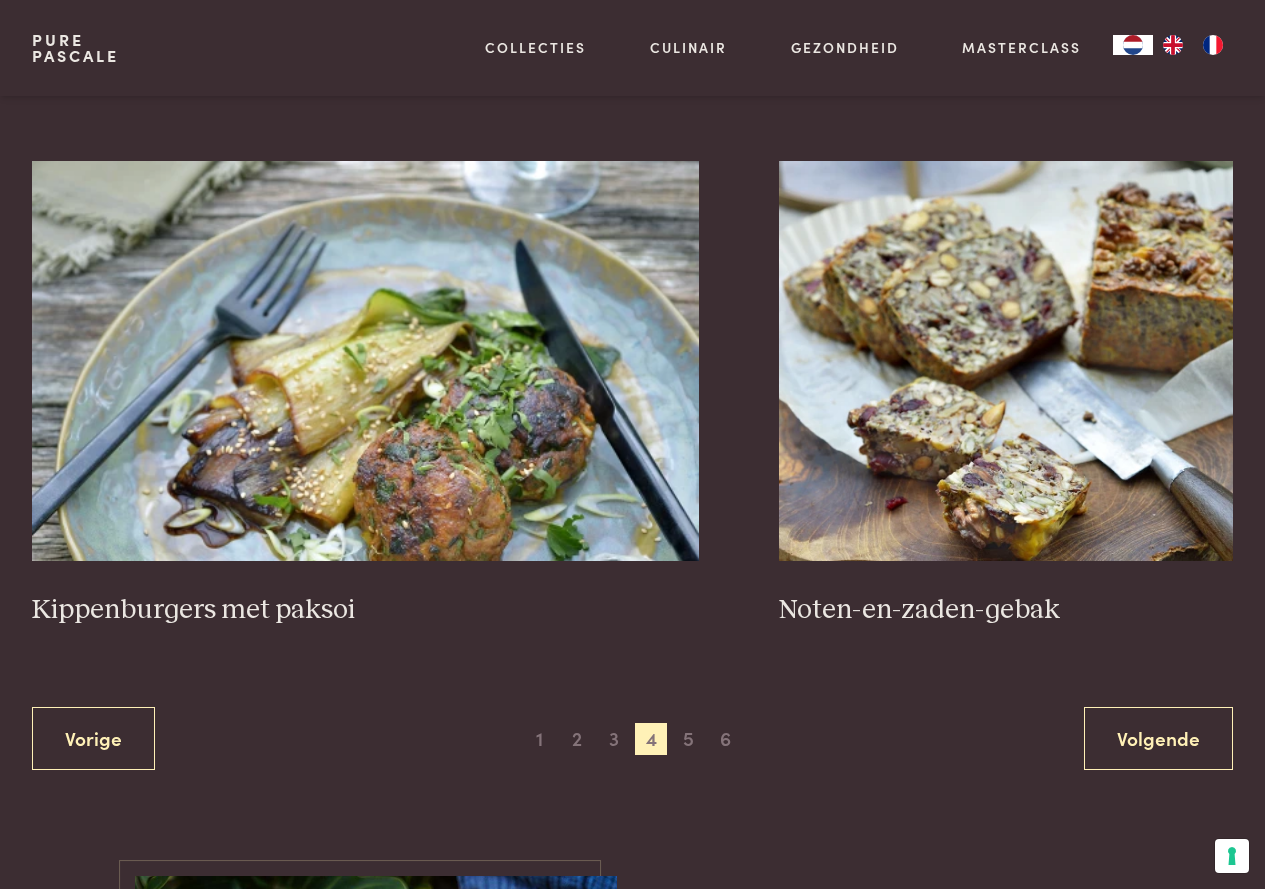 scroll, scrollTop: 3459, scrollLeft: 0, axis: vertical 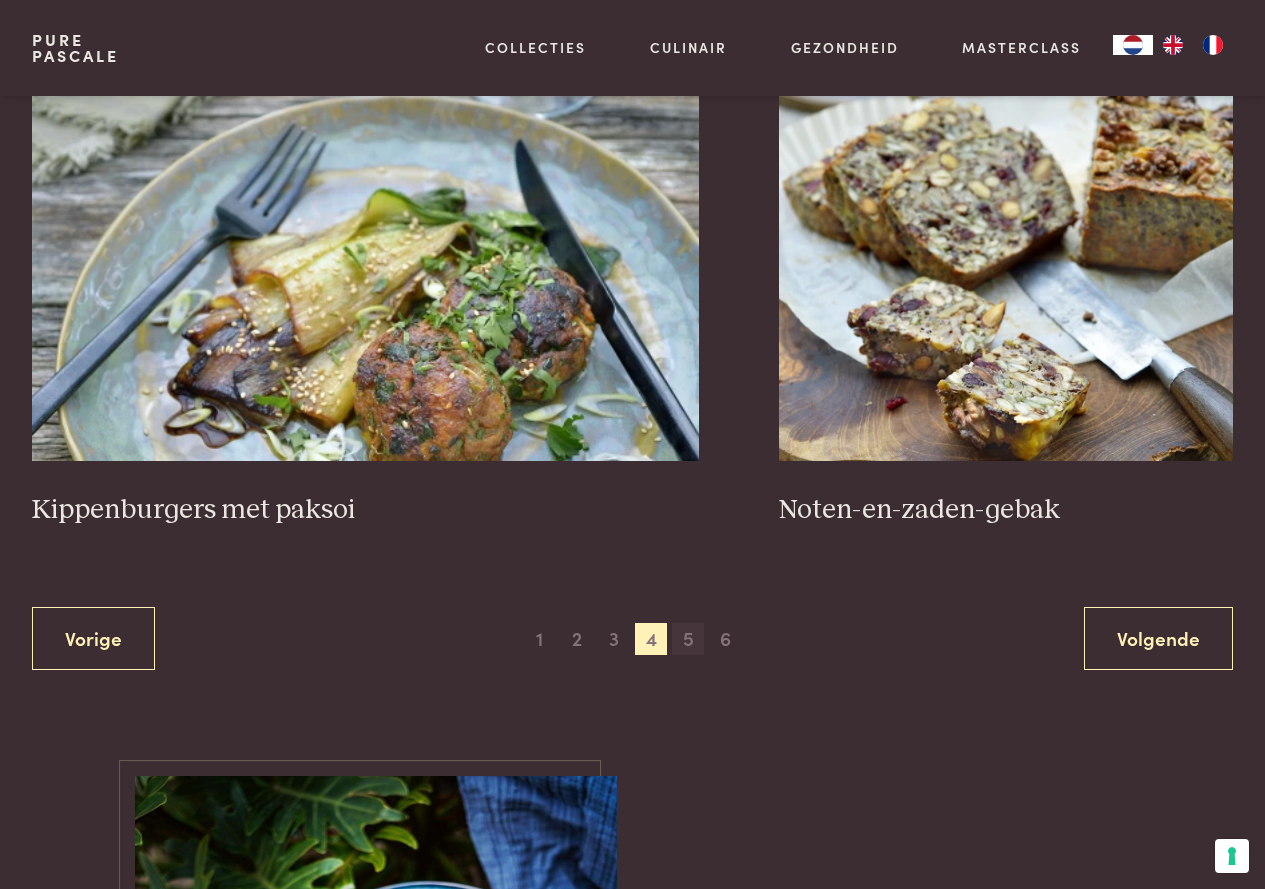 click on "5" at bounding box center [688, 639] 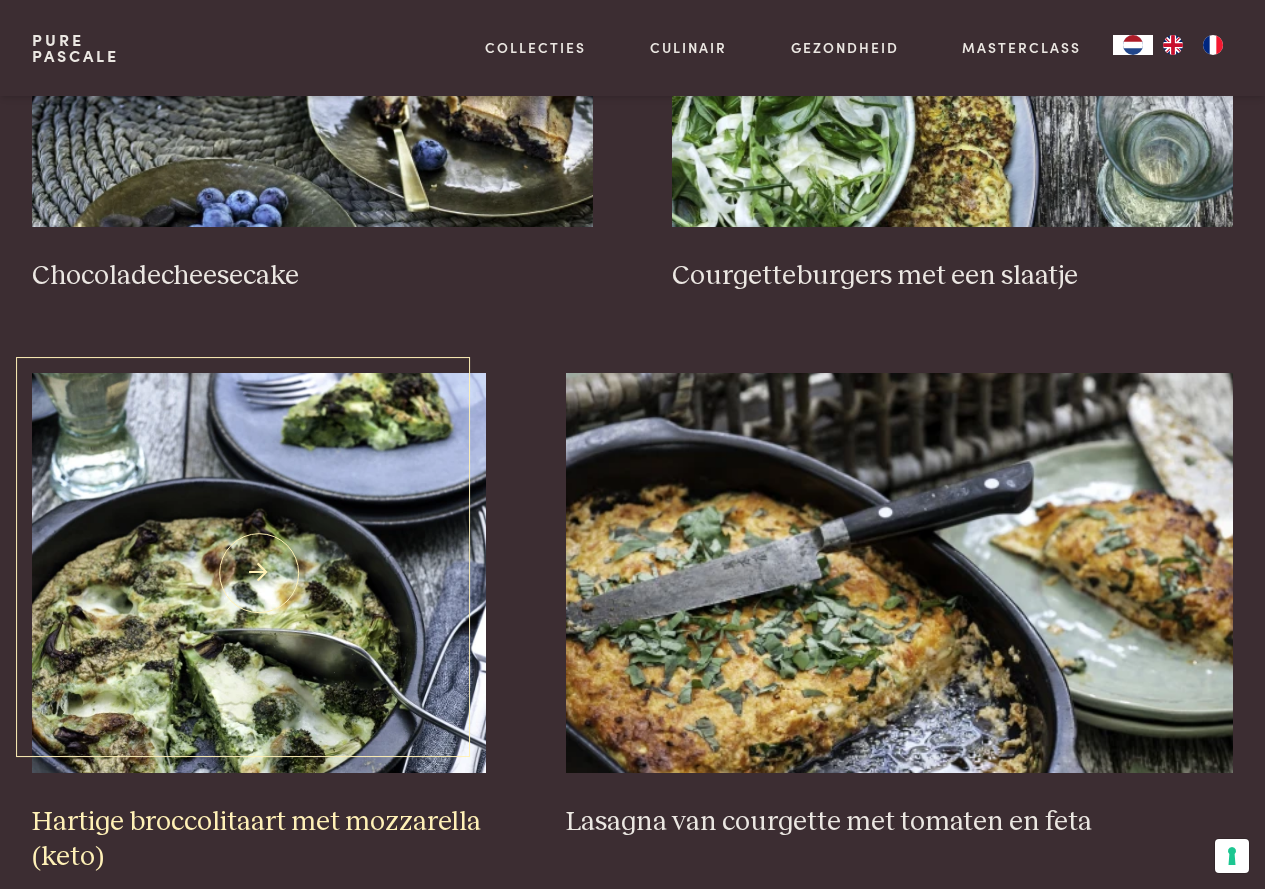 scroll, scrollTop: 1059, scrollLeft: 0, axis: vertical 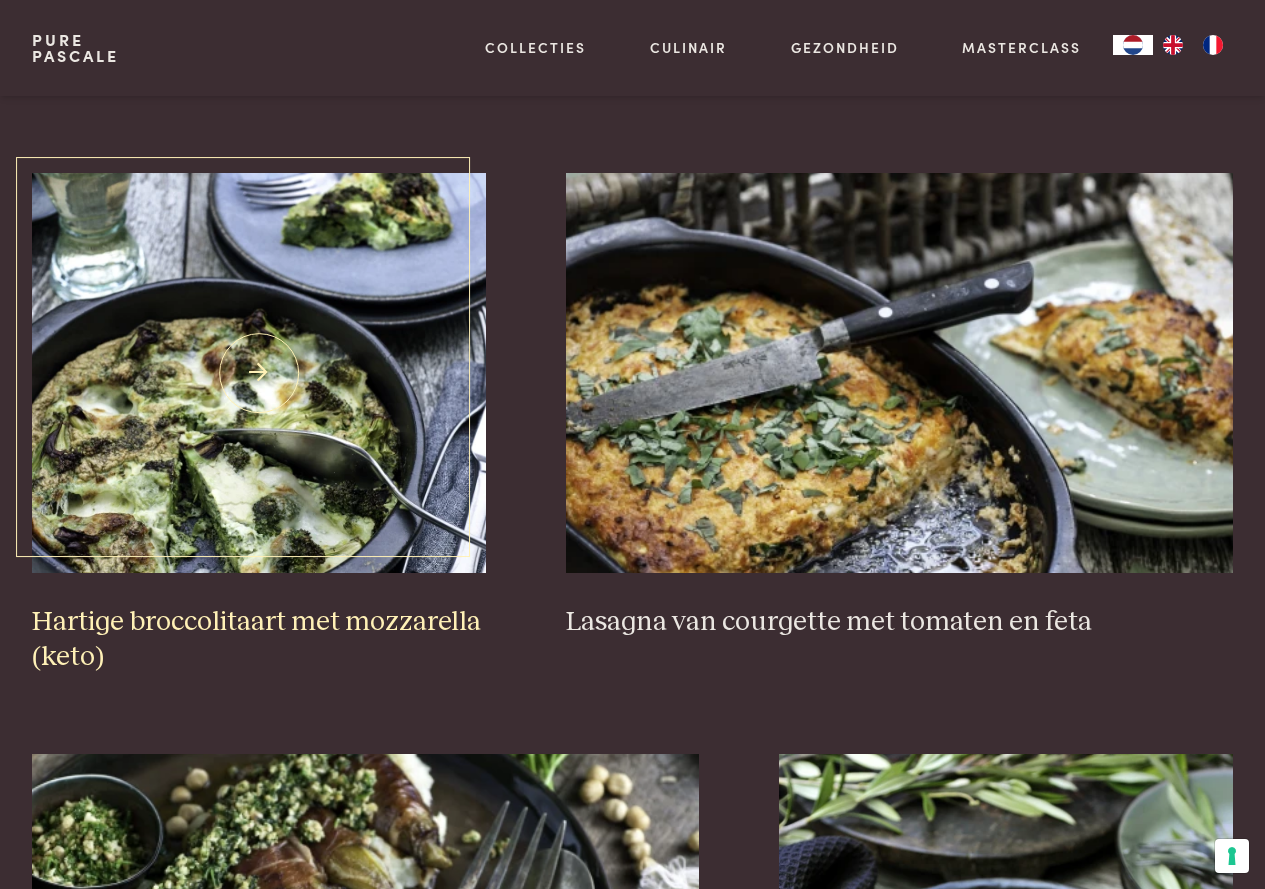 click on "Hartige broccolitaart met mozzarella (keto)" at bounding box center (259, 639) 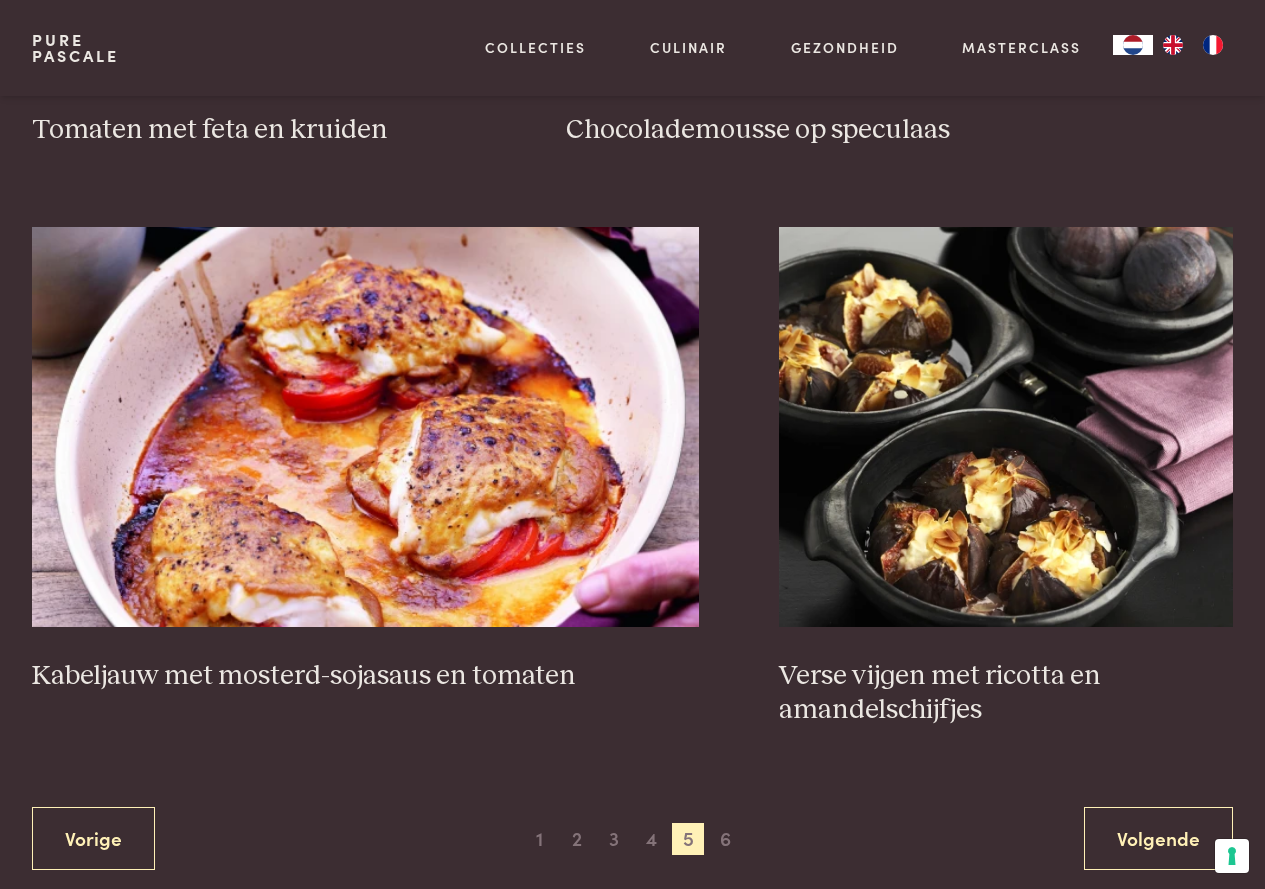 scroll, scrollTop: 3359, scrollLeft: 0, axis: vertical 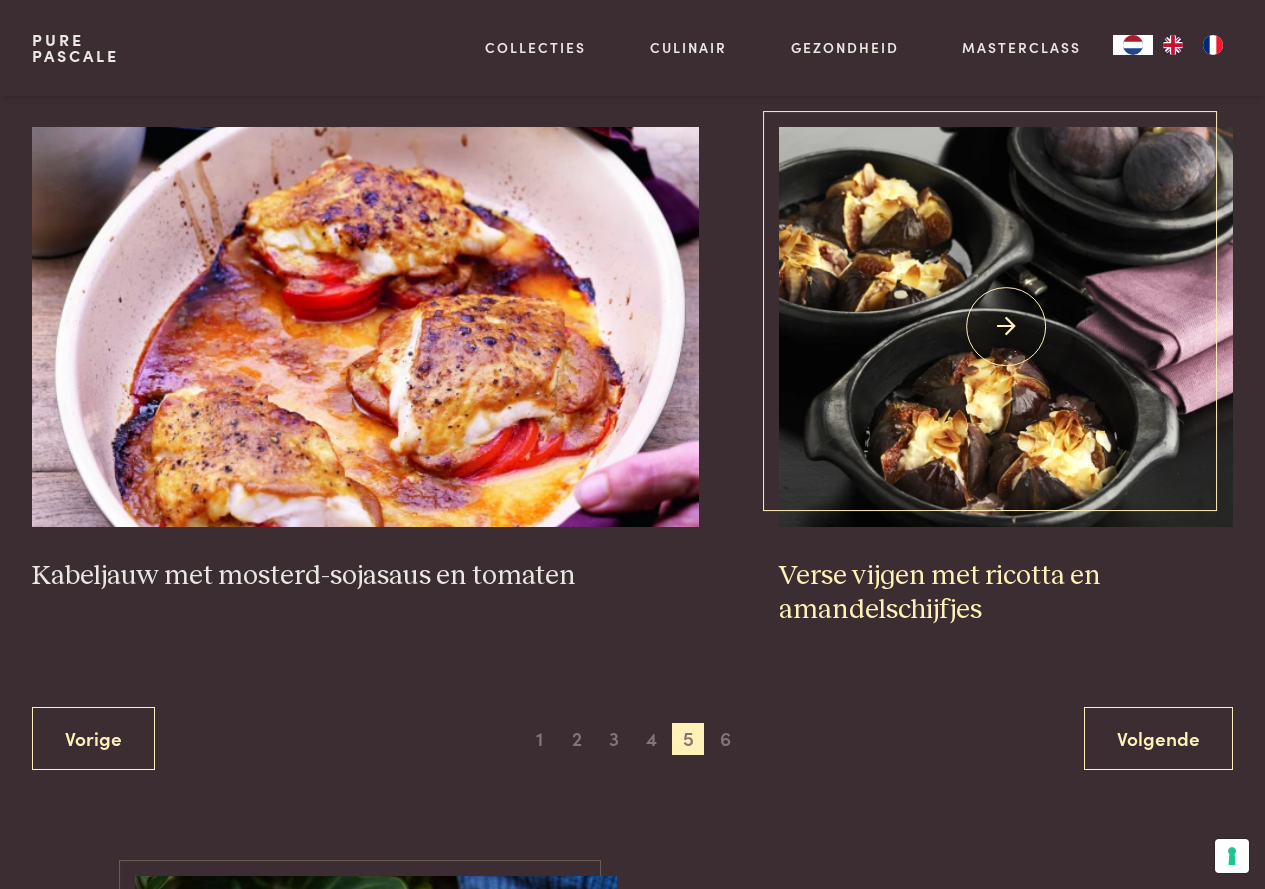 click on "Verse vijgen met ricotta en amandelschijfjes" at bounding box center (1006, 593) 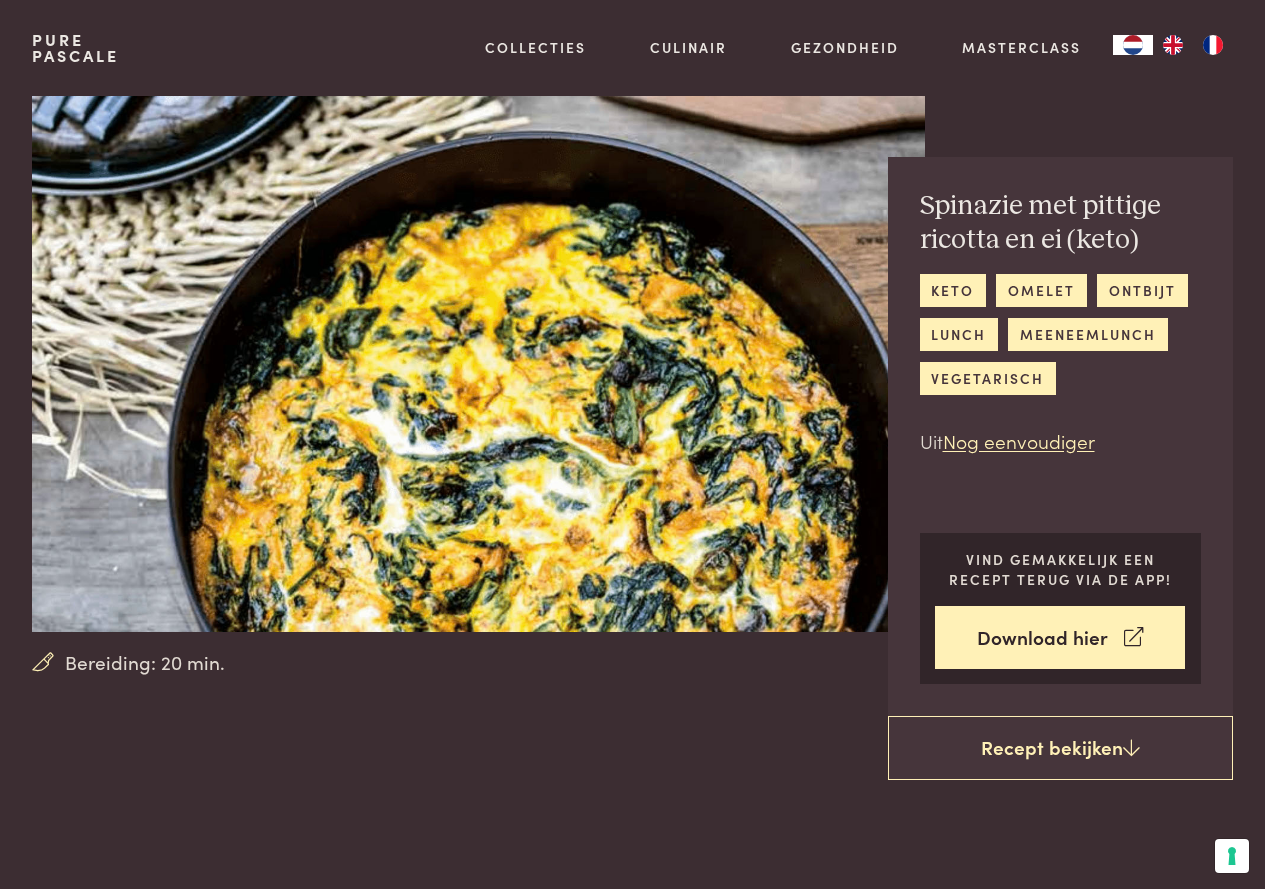 scroll, scrollTop: 0, scrollLeft: 0, axis: both 